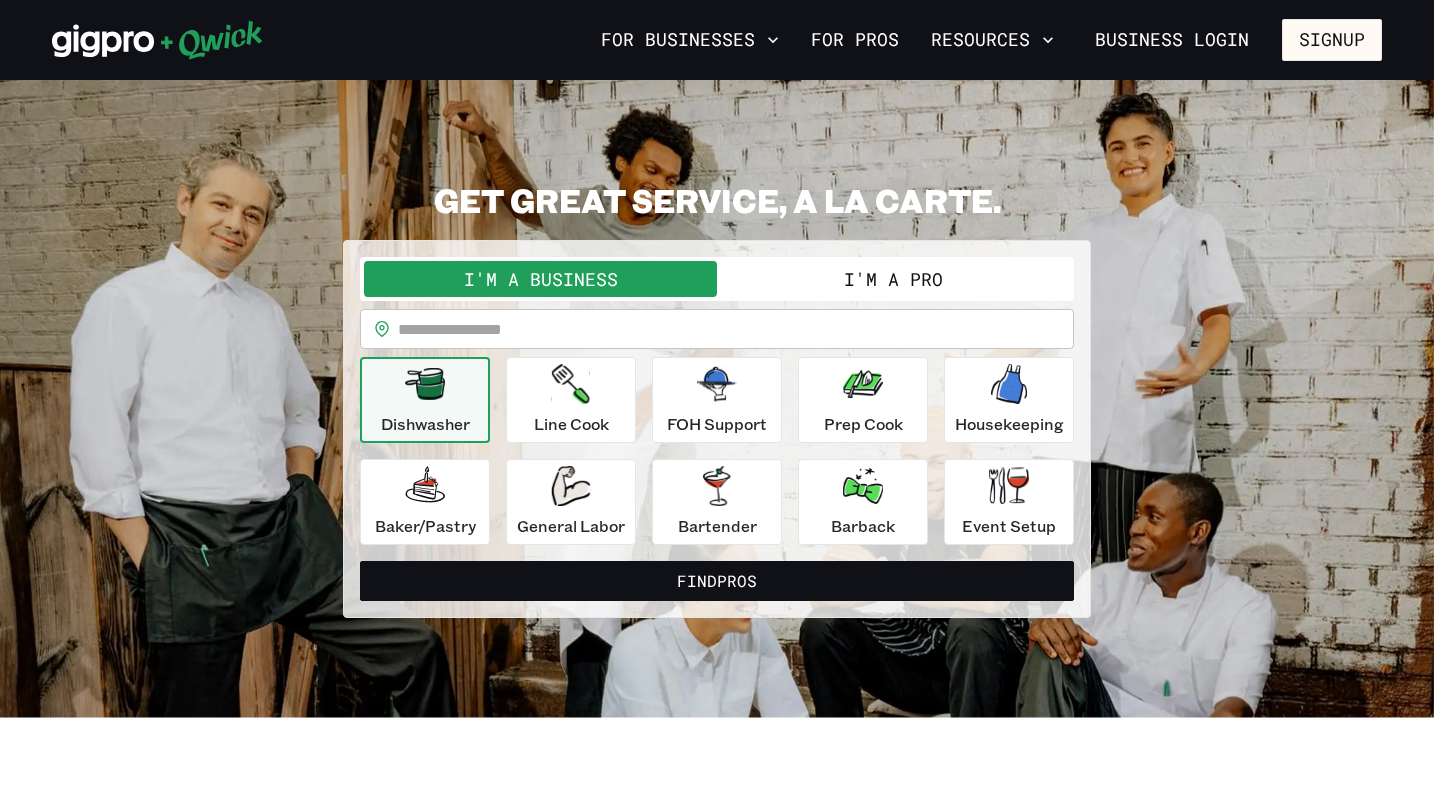 scroll, scrollTop: 0, scrollLeft: 0, axis: both 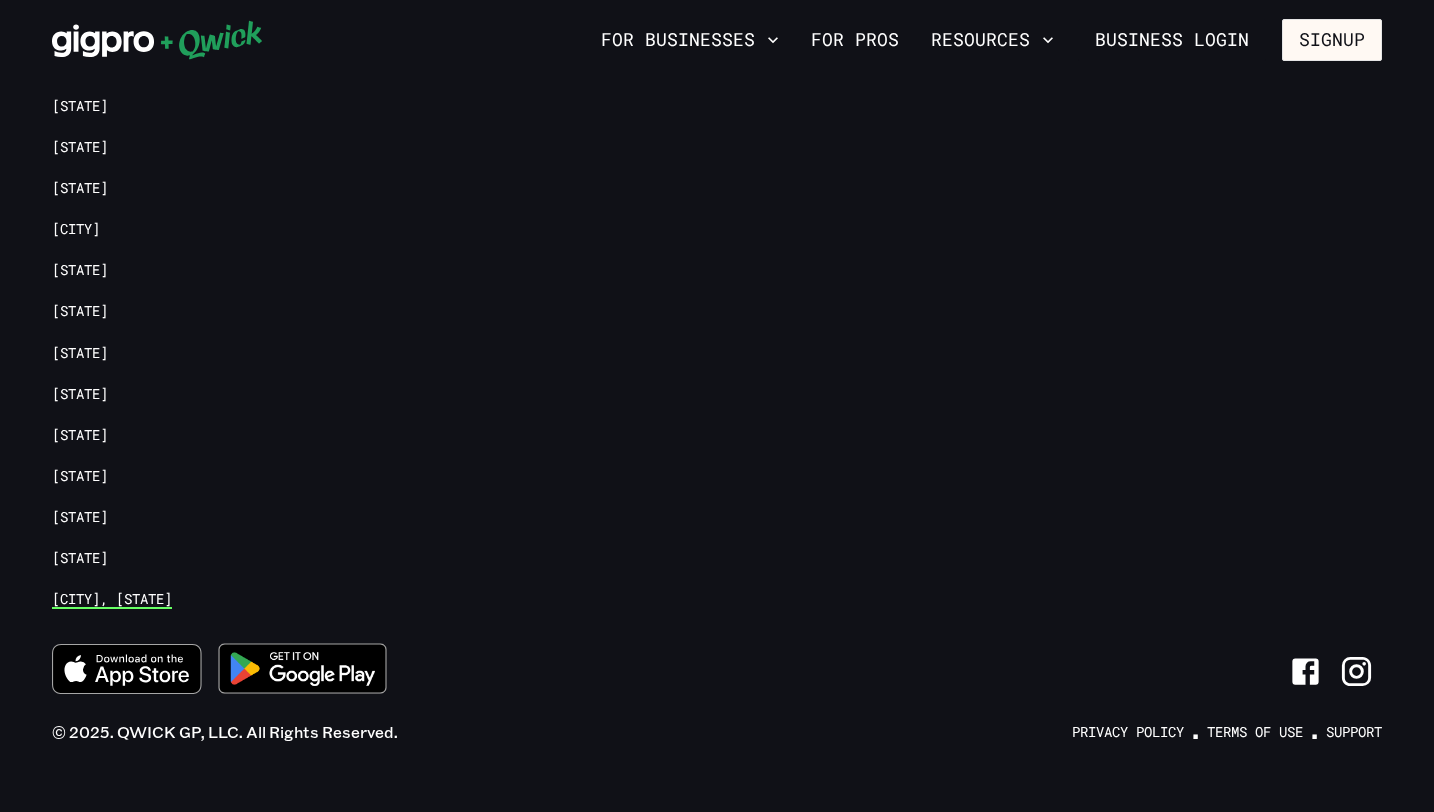 click on "[STATE]" at bounding box center [112, 599] 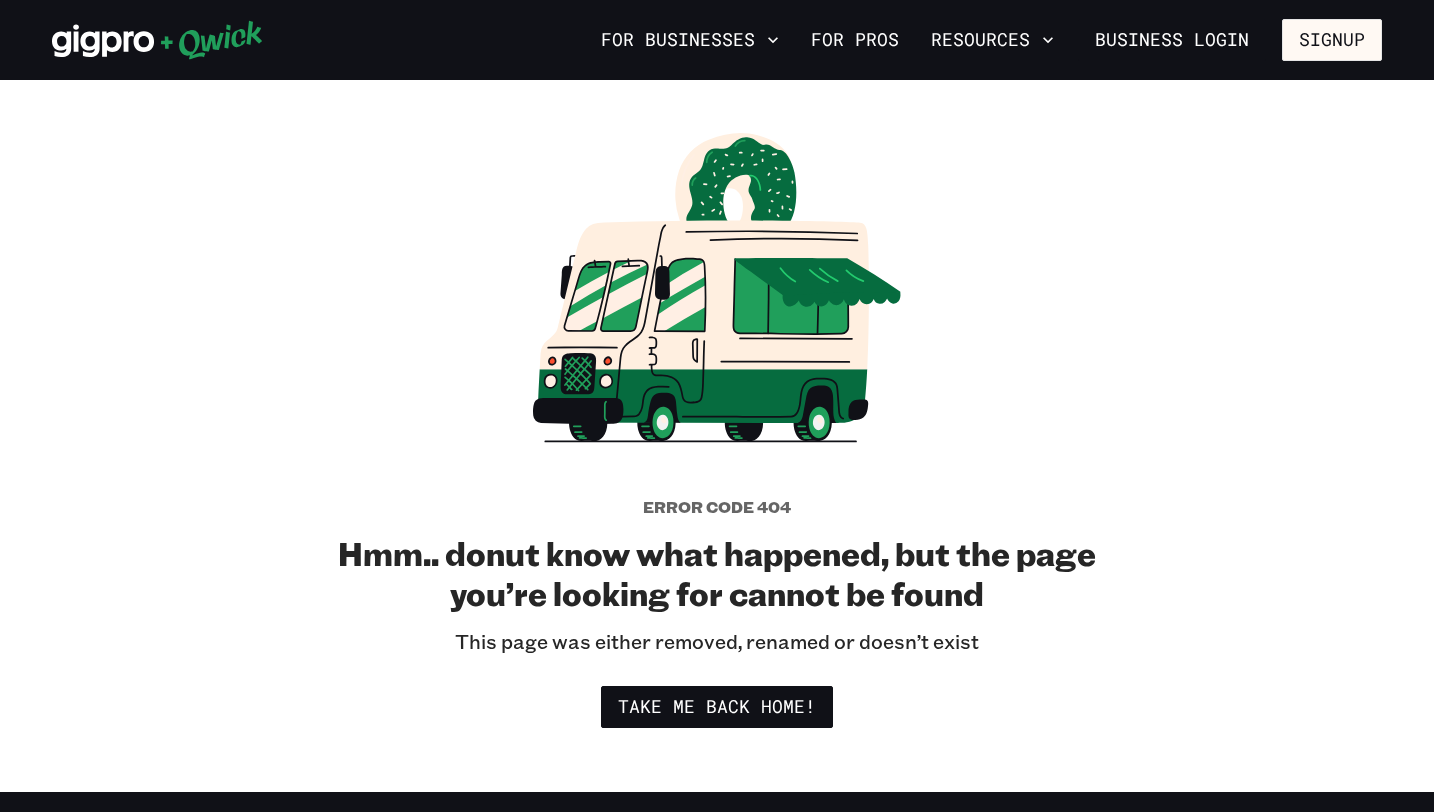 scroll, scrollTop: 0, scrollLeft: 0, axis: both 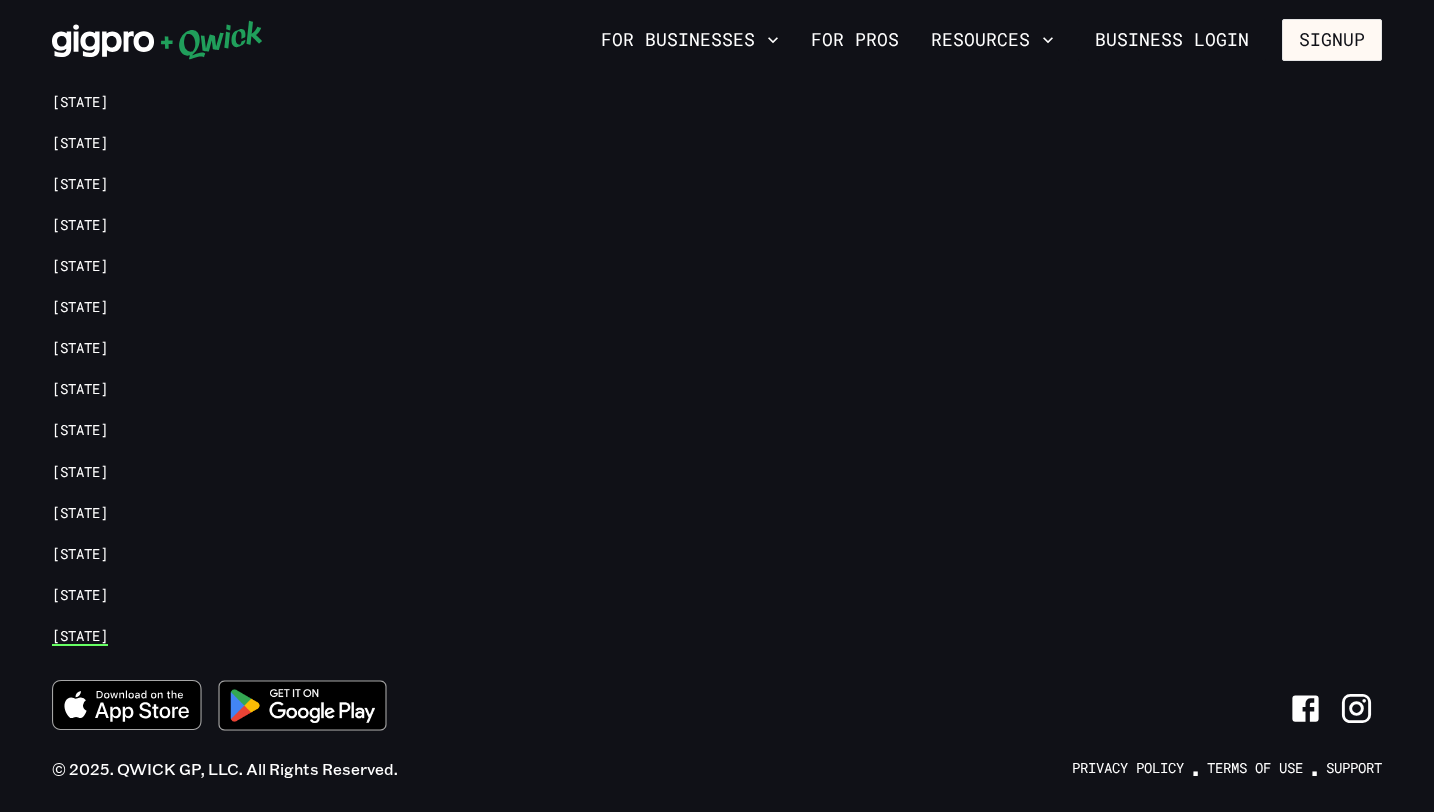 click on "[STATE]" at bounding box center [80, 636] 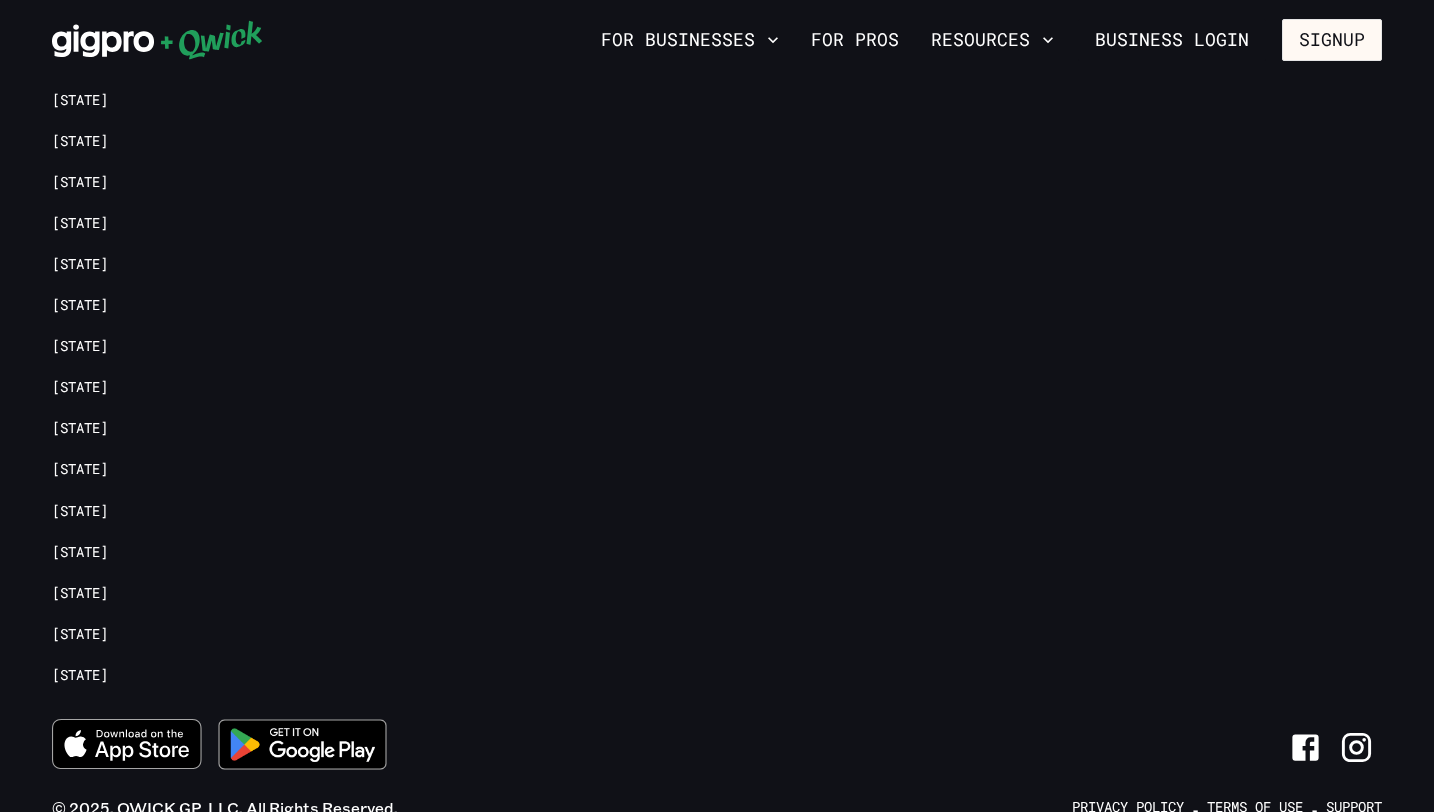 scroll, scrollTop: 1103, scrollLeft: 0, axis: vertical 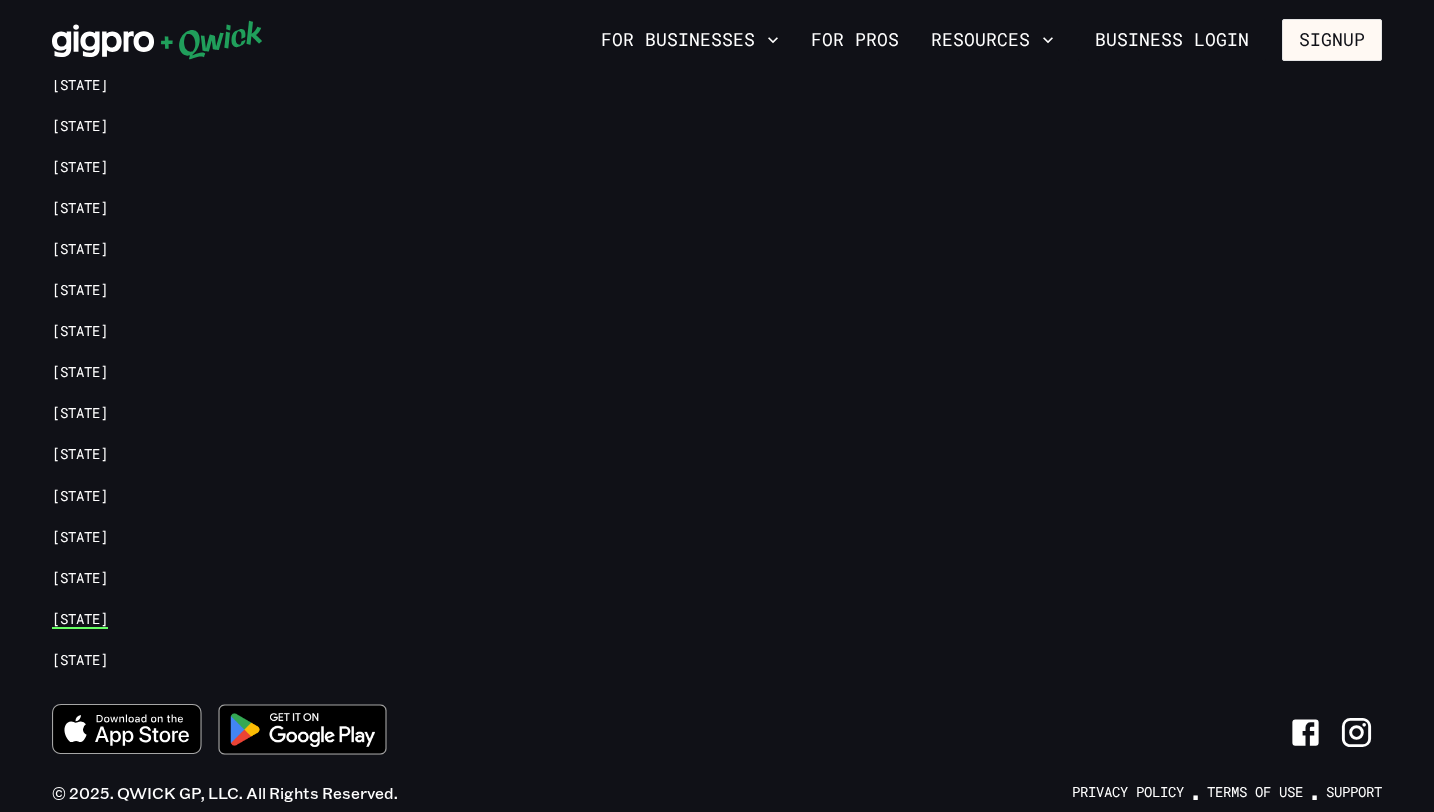 click on "[STATE]" at bounding box center [80, 619] 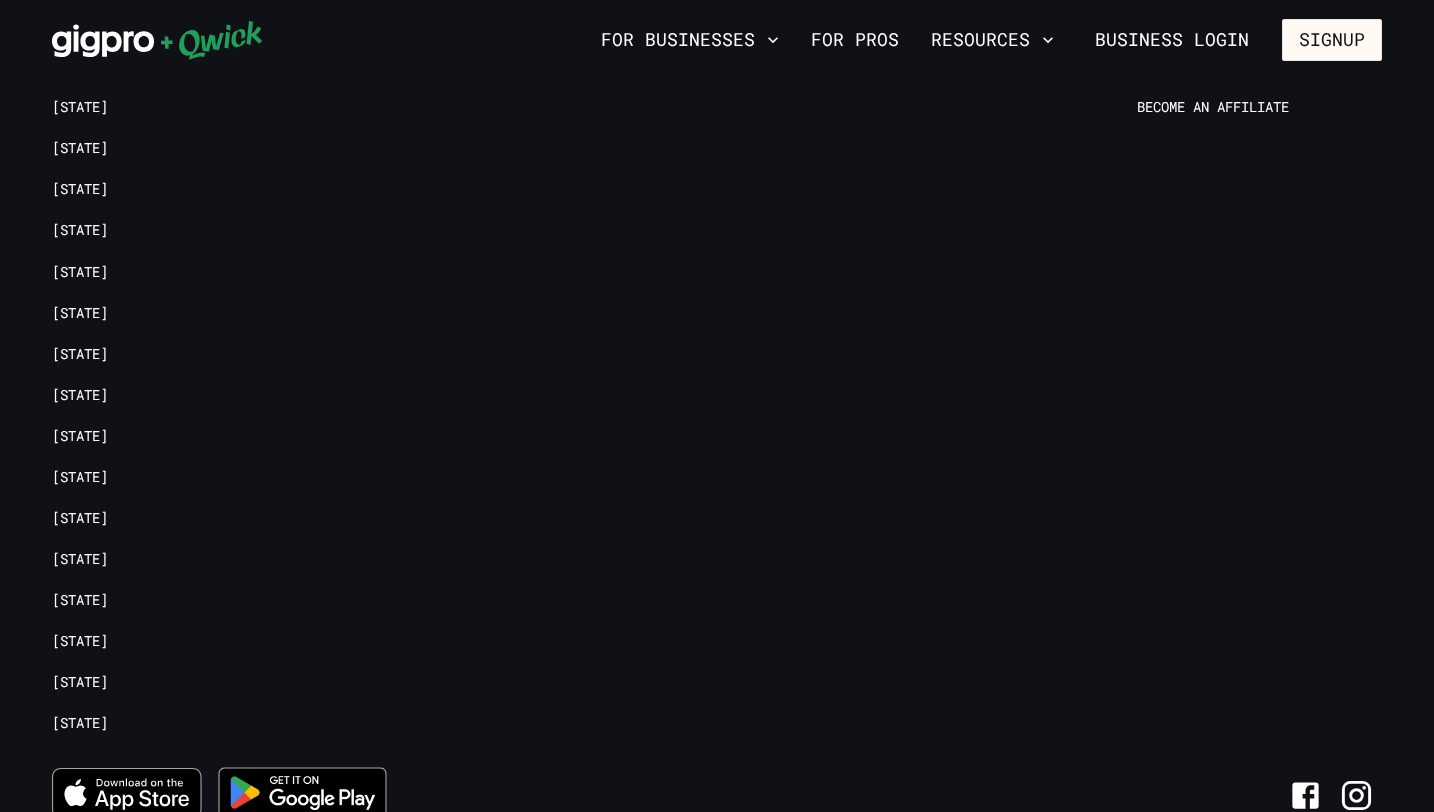scroll, scrollTop: 2597, scrollLeft: 0, axis: vertical 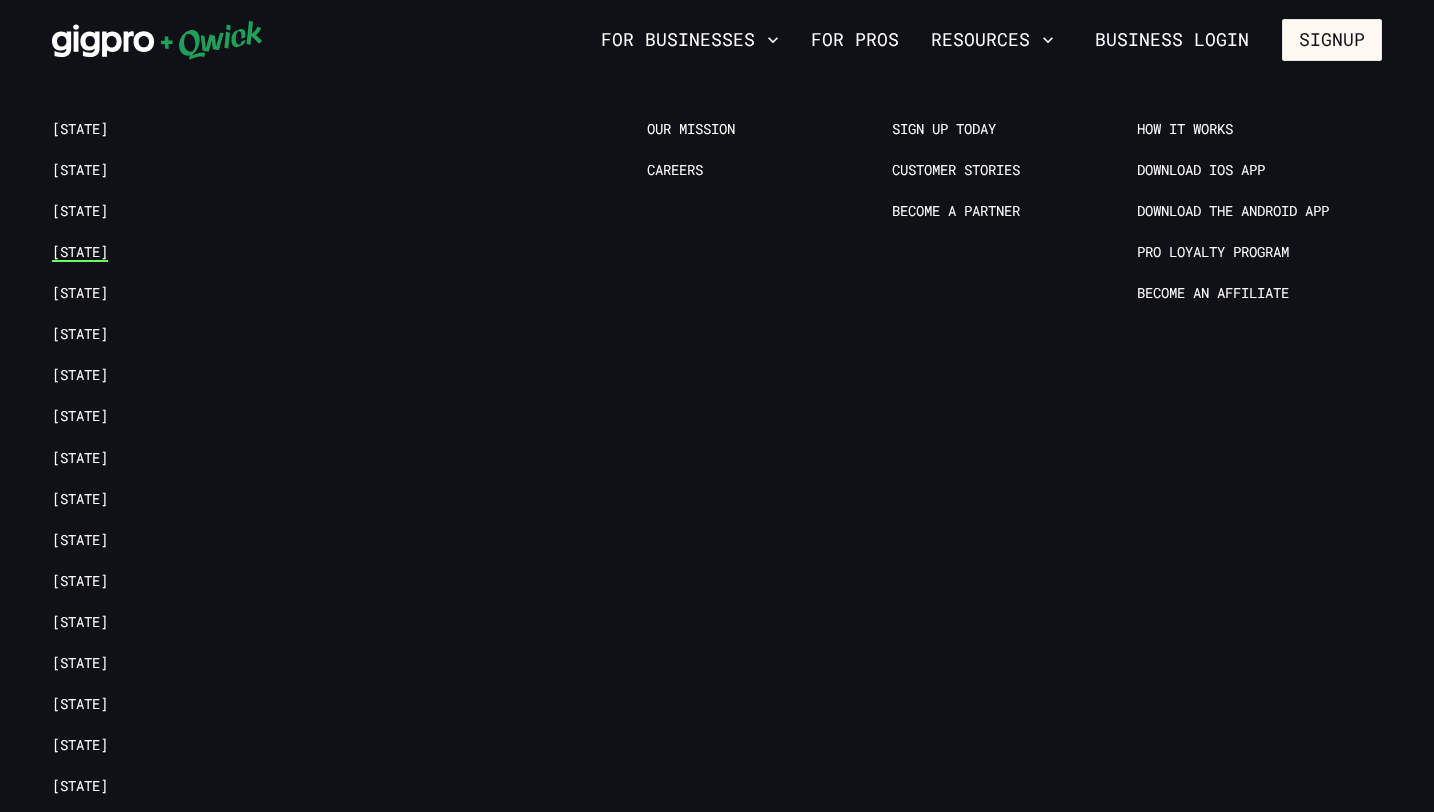click on "[STATE]" at bounding box center (80, 252) 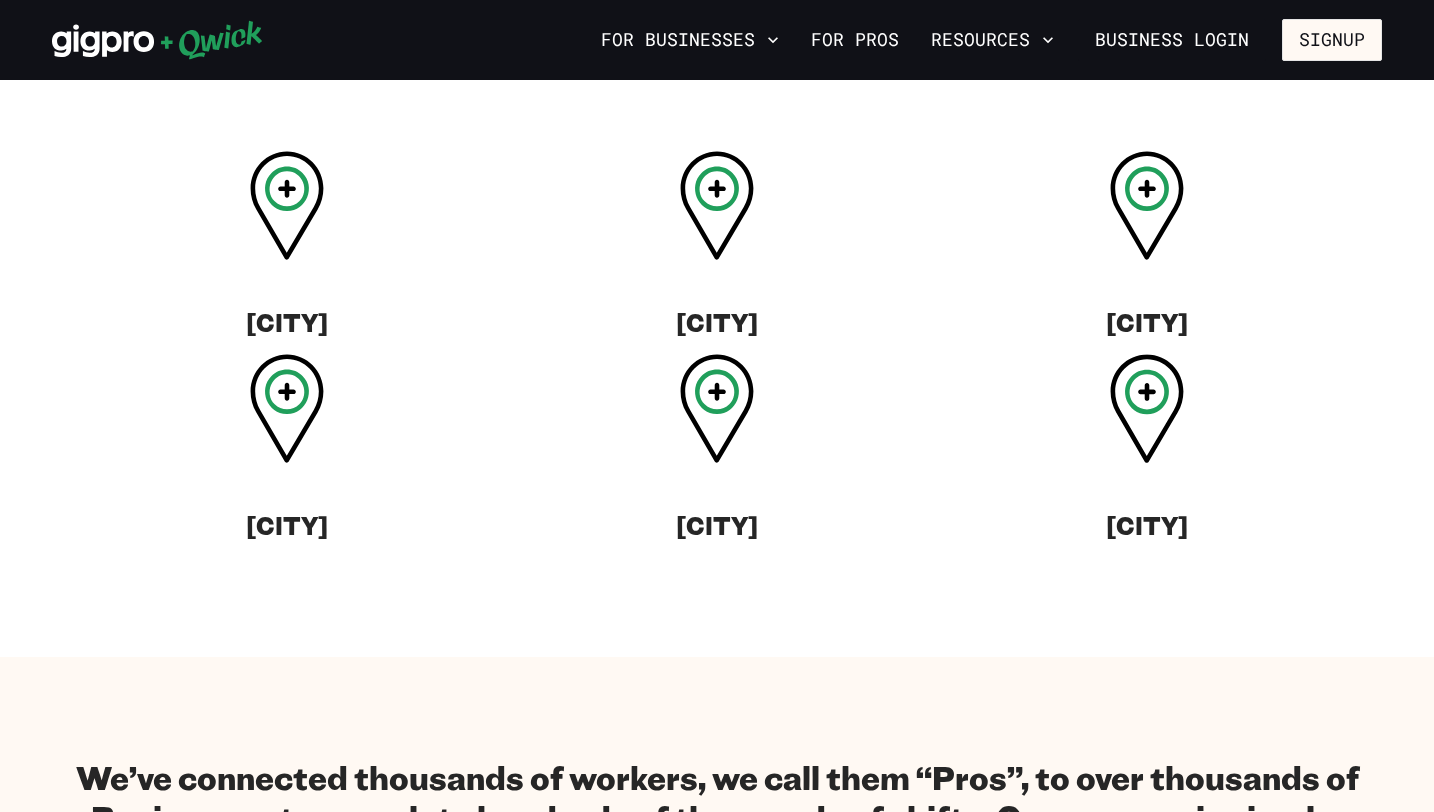 scroll, scrollTop: 775, scrollLeft: 0, axis: vertical 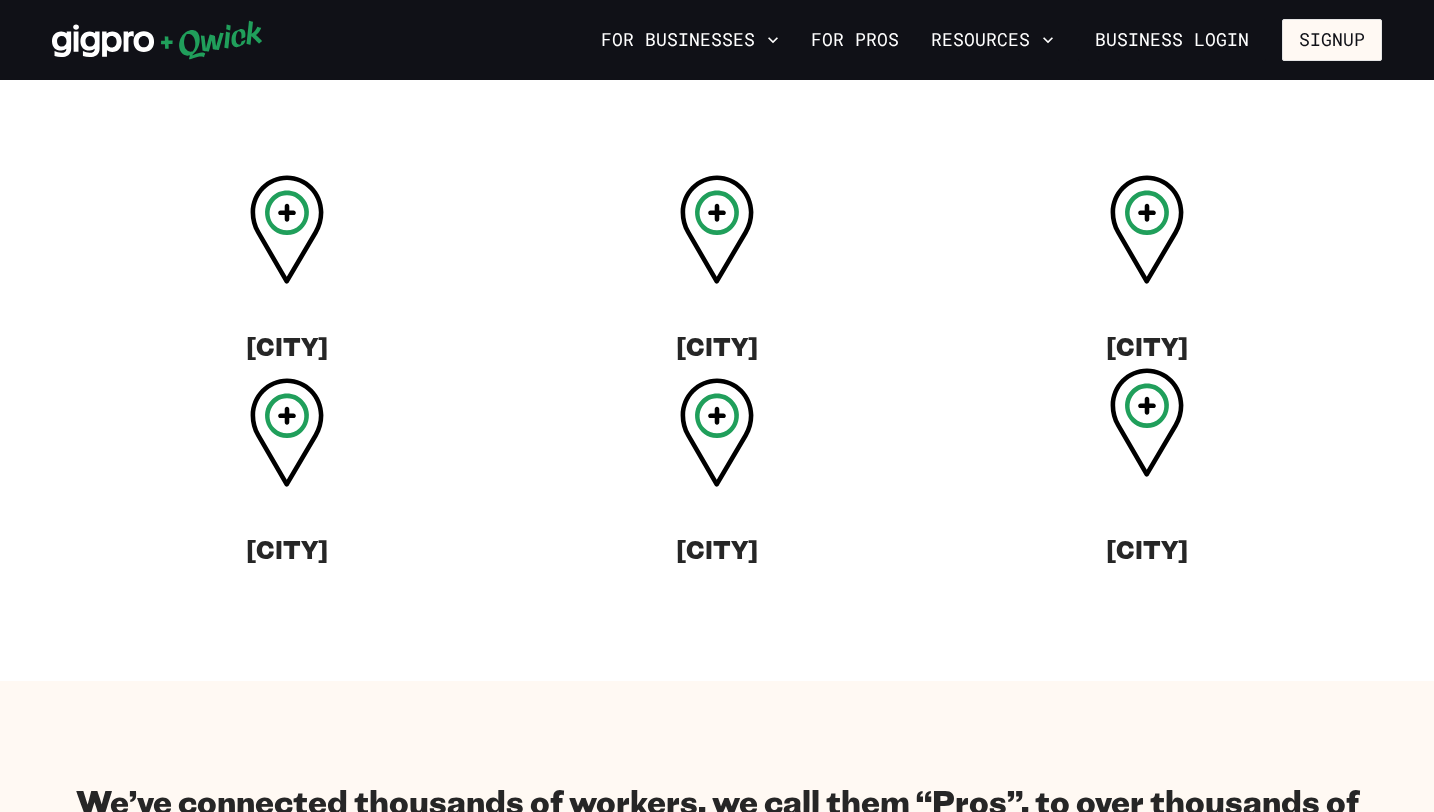 click 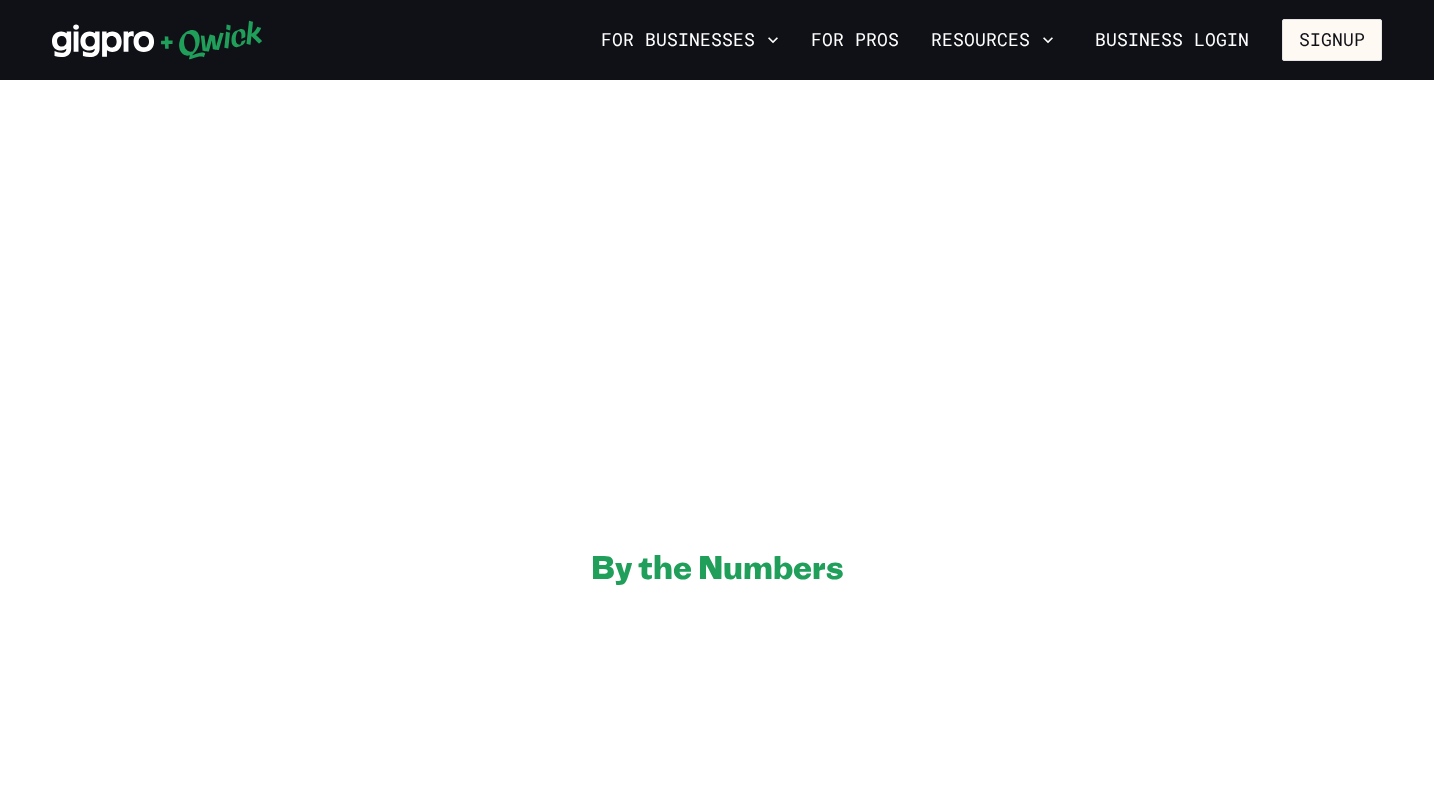 scroll, scrollTop: 0, scrollLeft: 0, axis: both 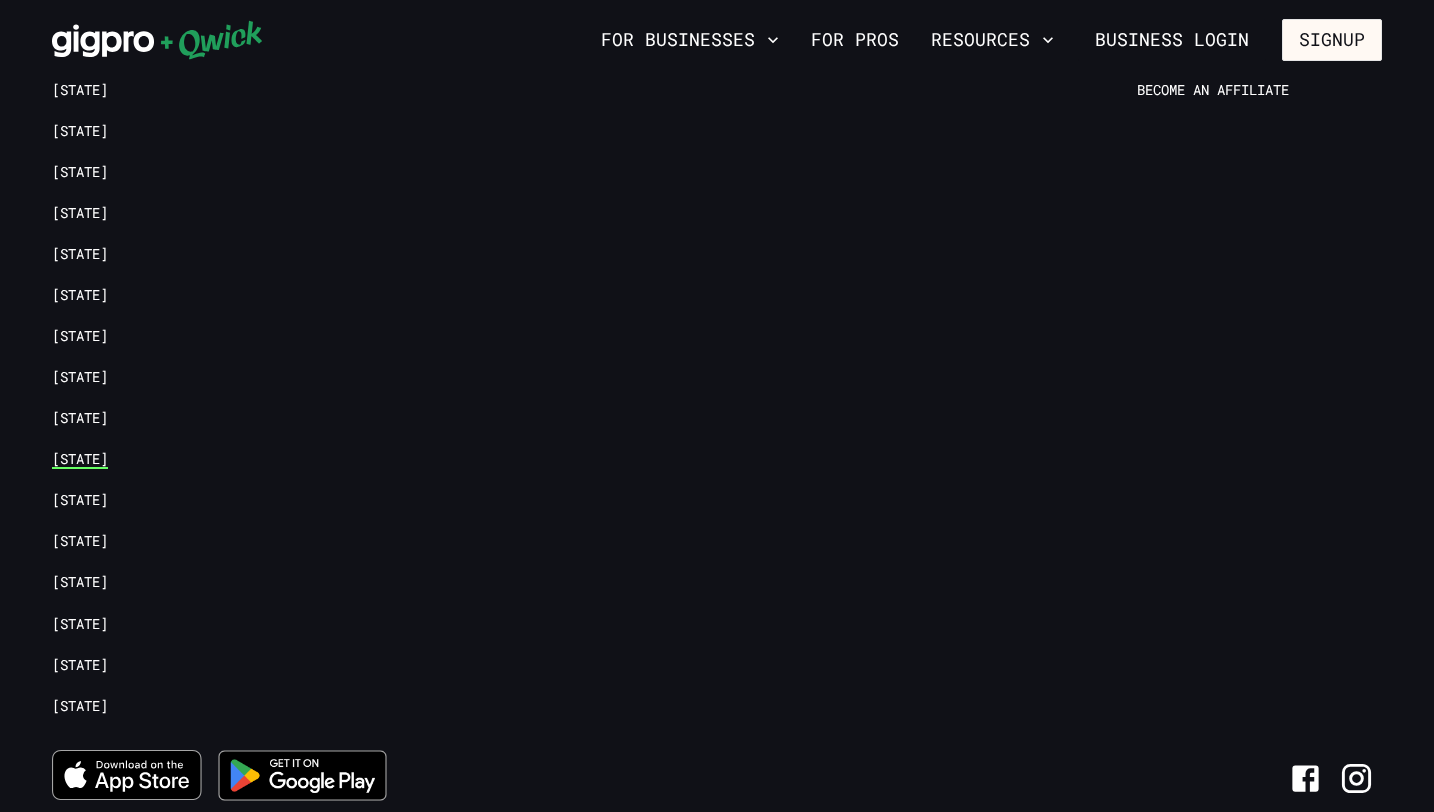 click on "[STATE]" at bounding box center (80, 459) 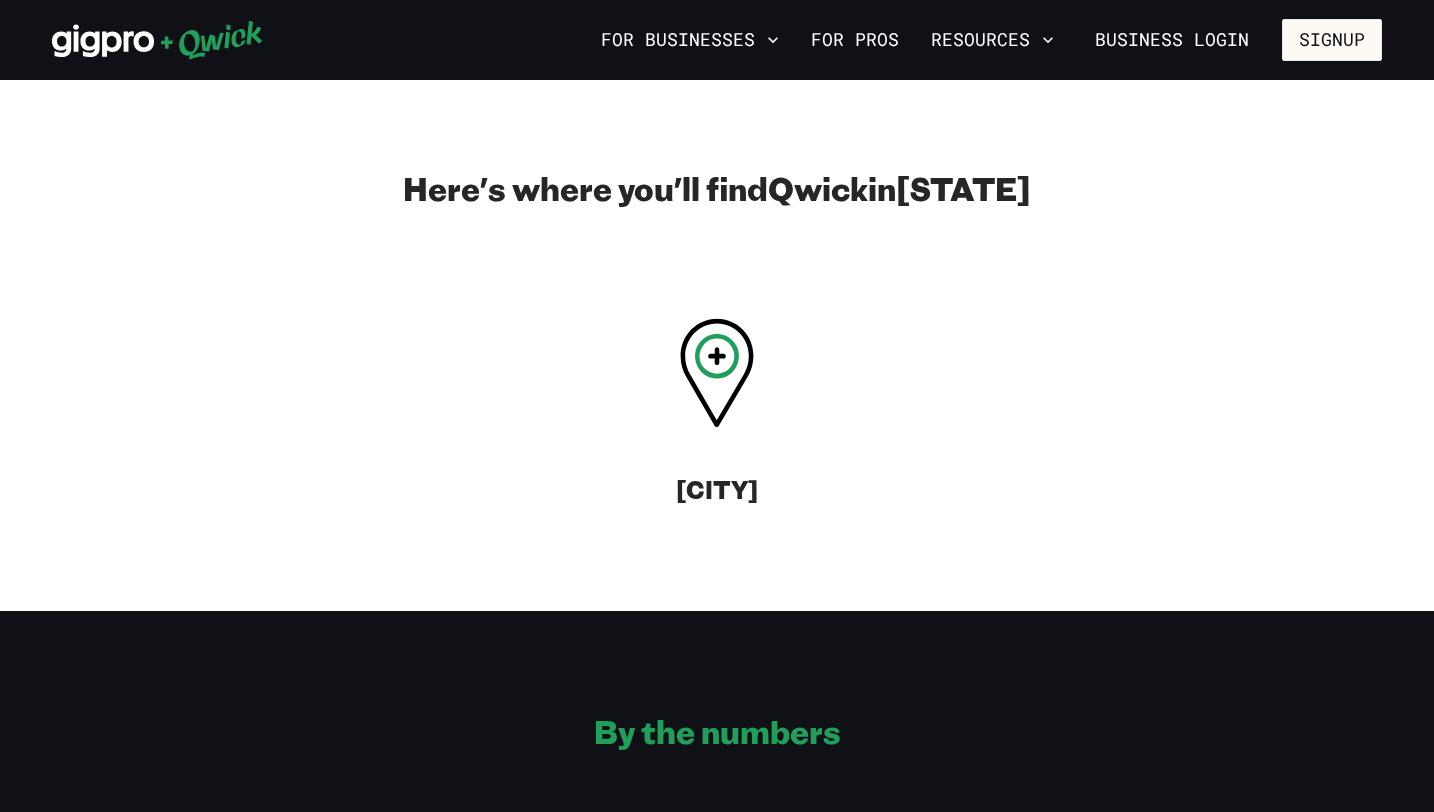 scroll, scrollTop: 643, scrollLeft: 0, axis: vertical 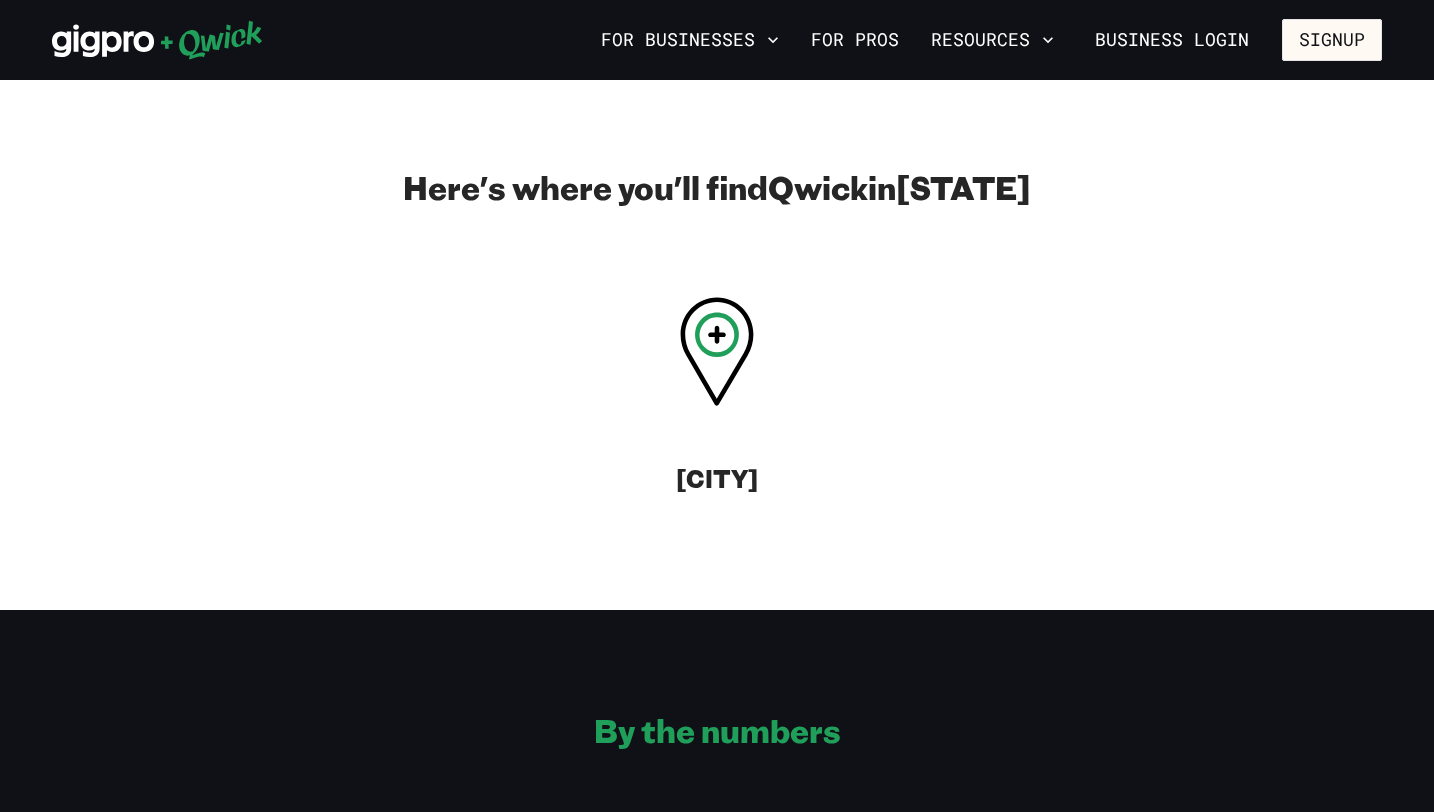 click 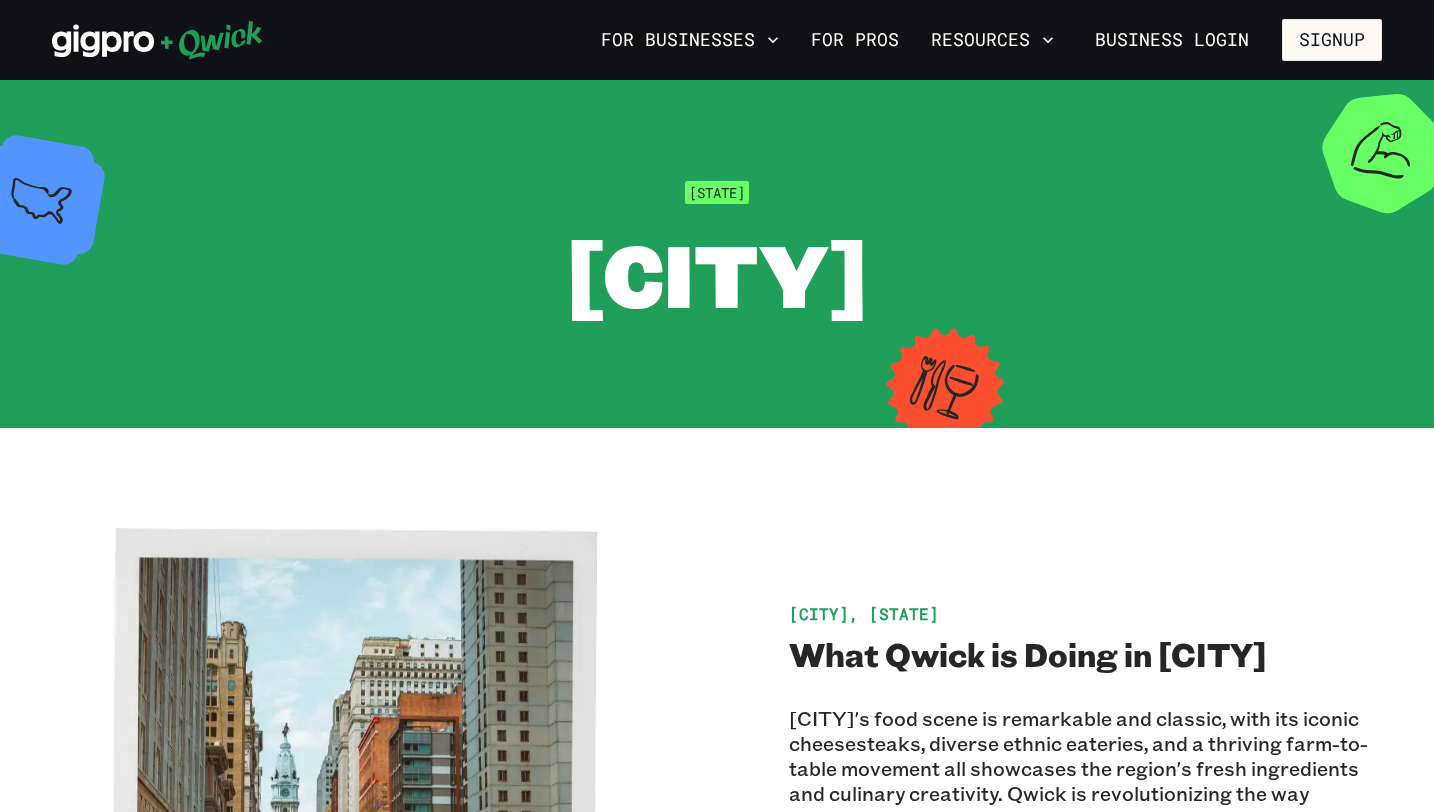 drag, startPoint x: 380, startPoint y: 265, endPoint x: 1047, endPoint y: 268, distance: 667.0068 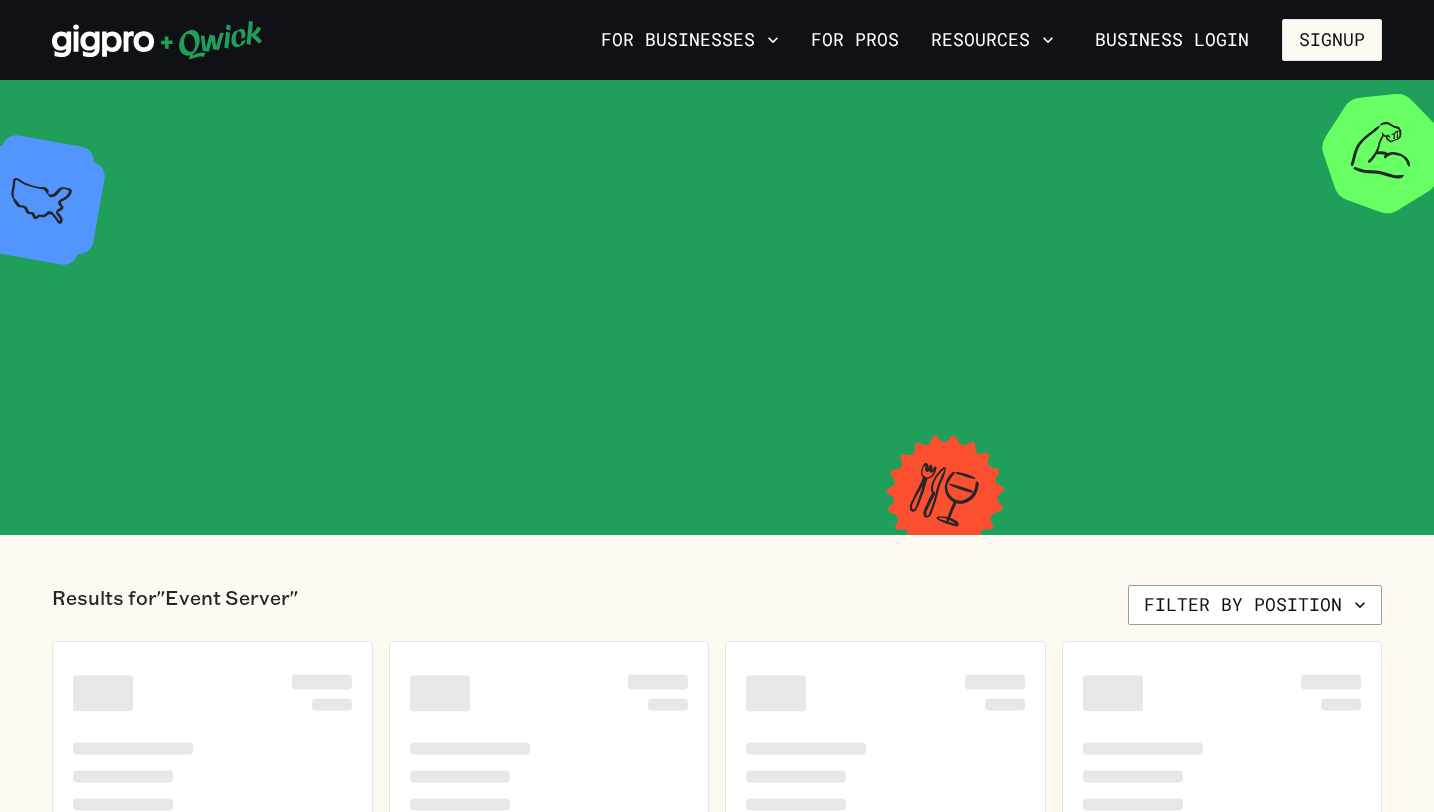 scroll, scrollTop: 0, scrollLeft: 0, axis: both 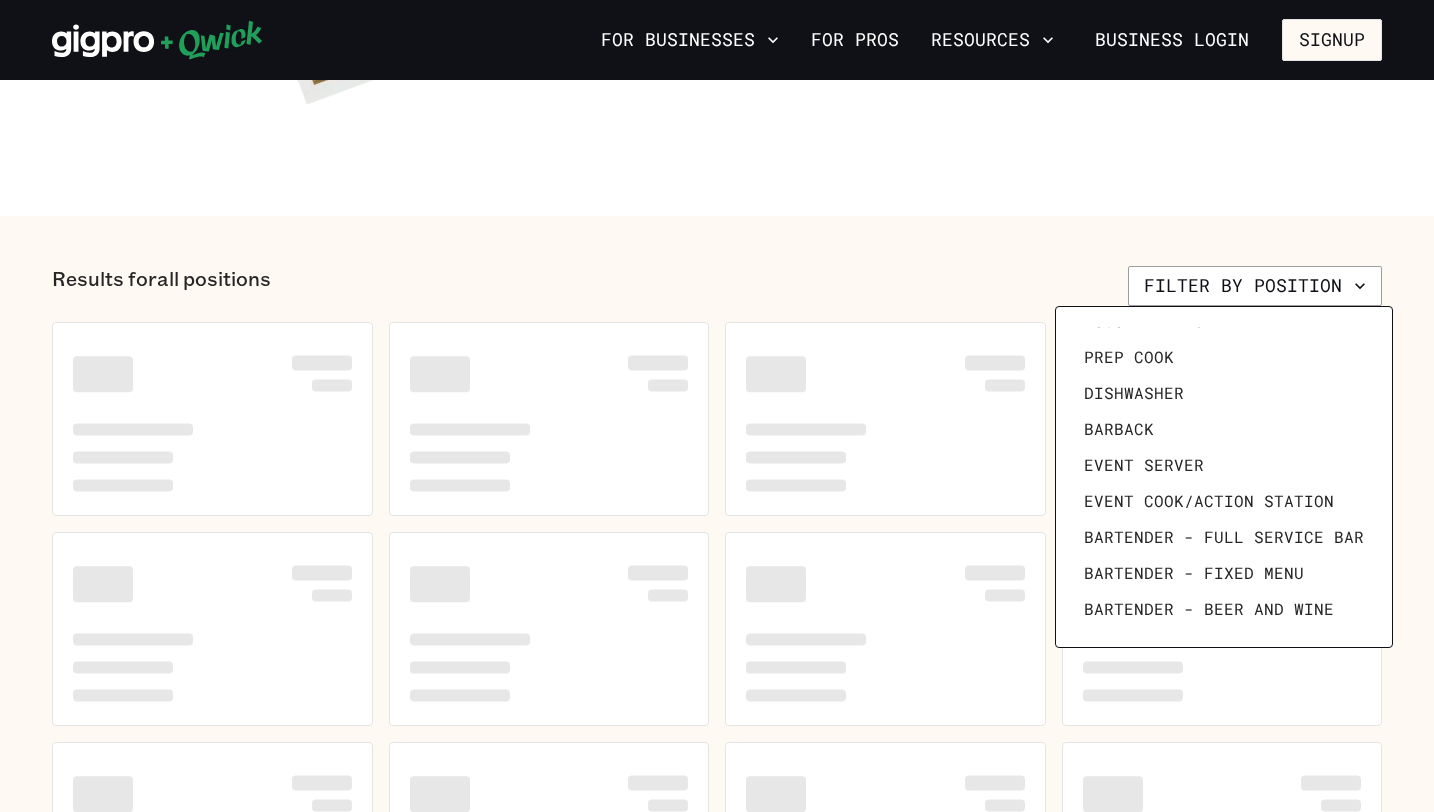click at bounding box center [717, 406] 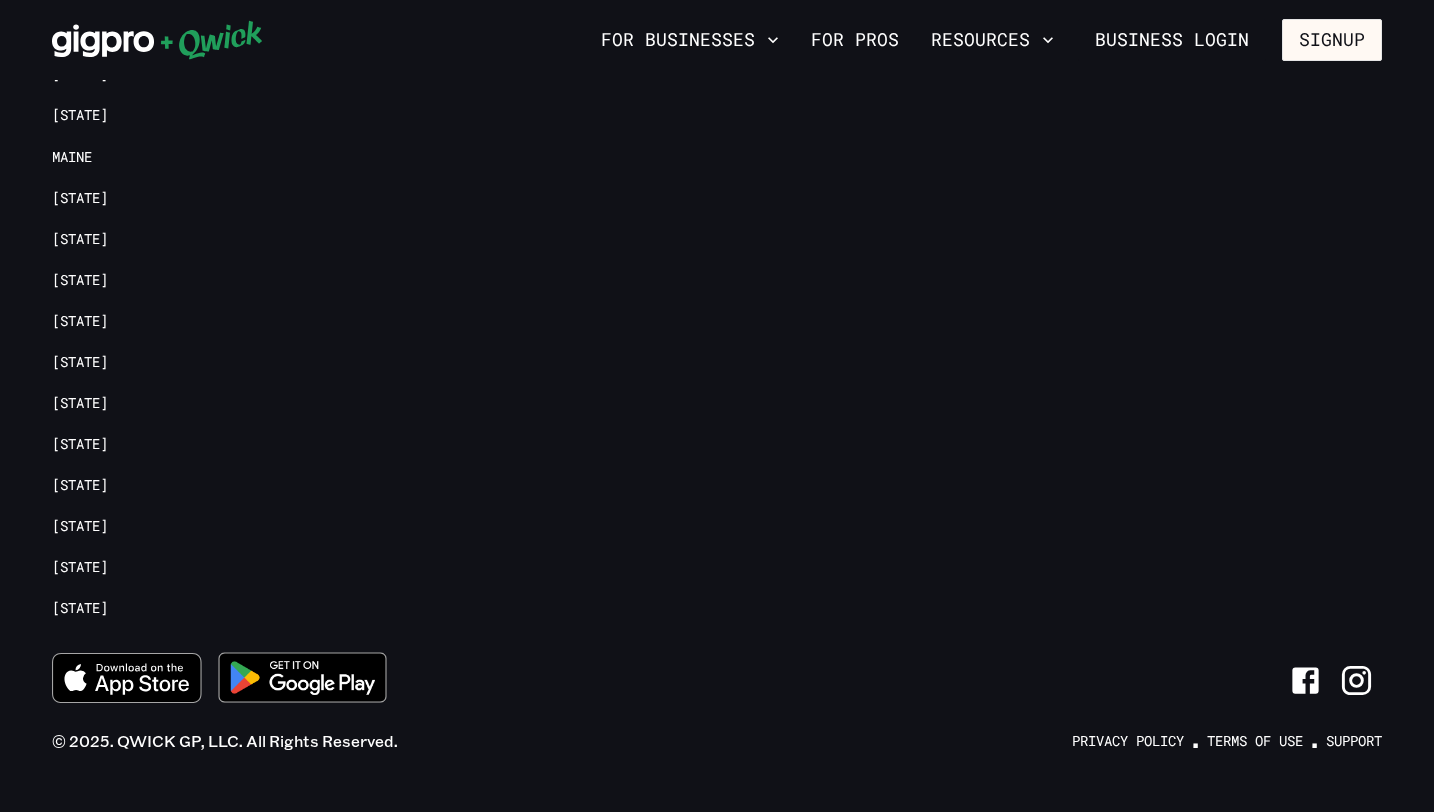 scroll, scrollTop: 2224, scrollLeft: 0, axis: vertical 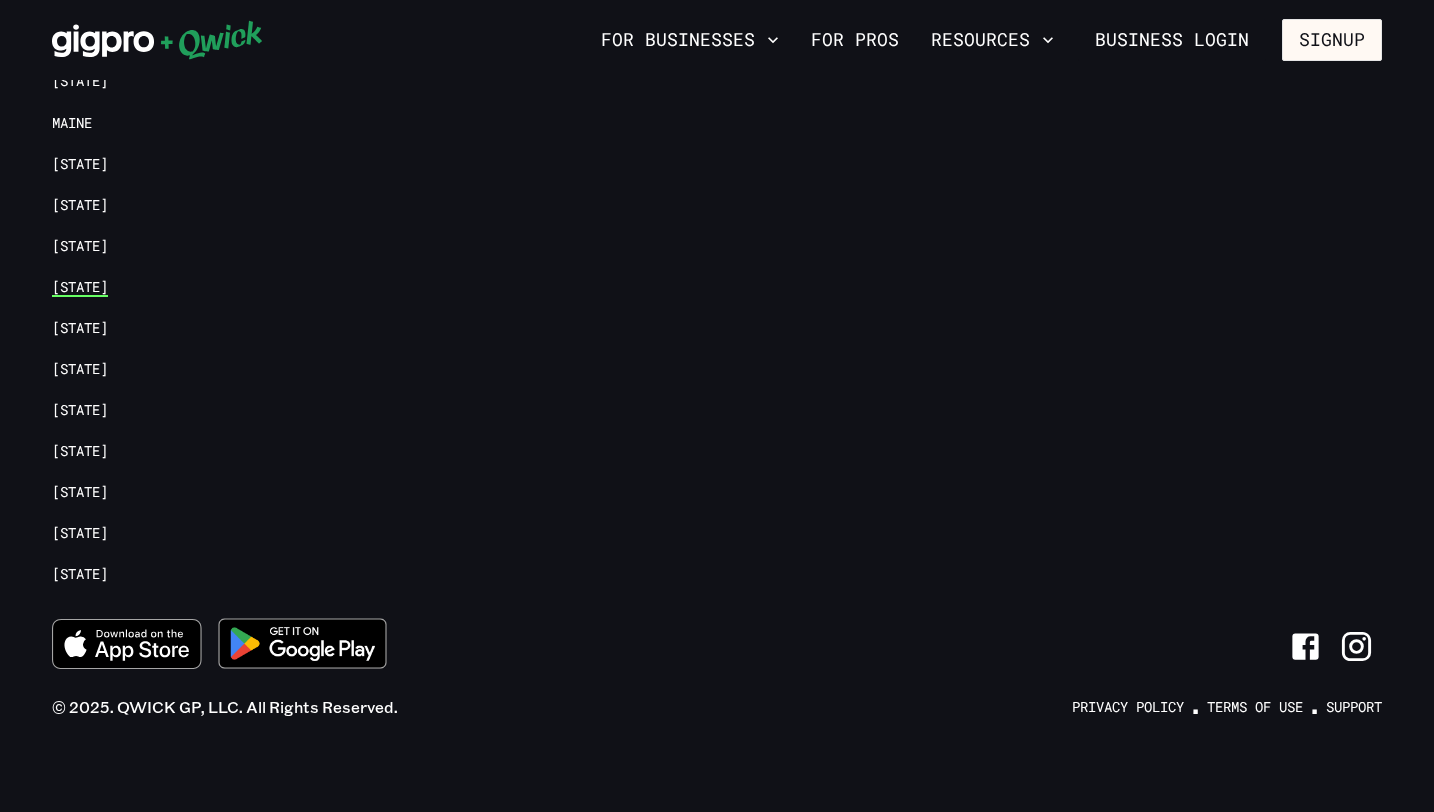 click on "[STATE]" at bounding box center [80, 287] 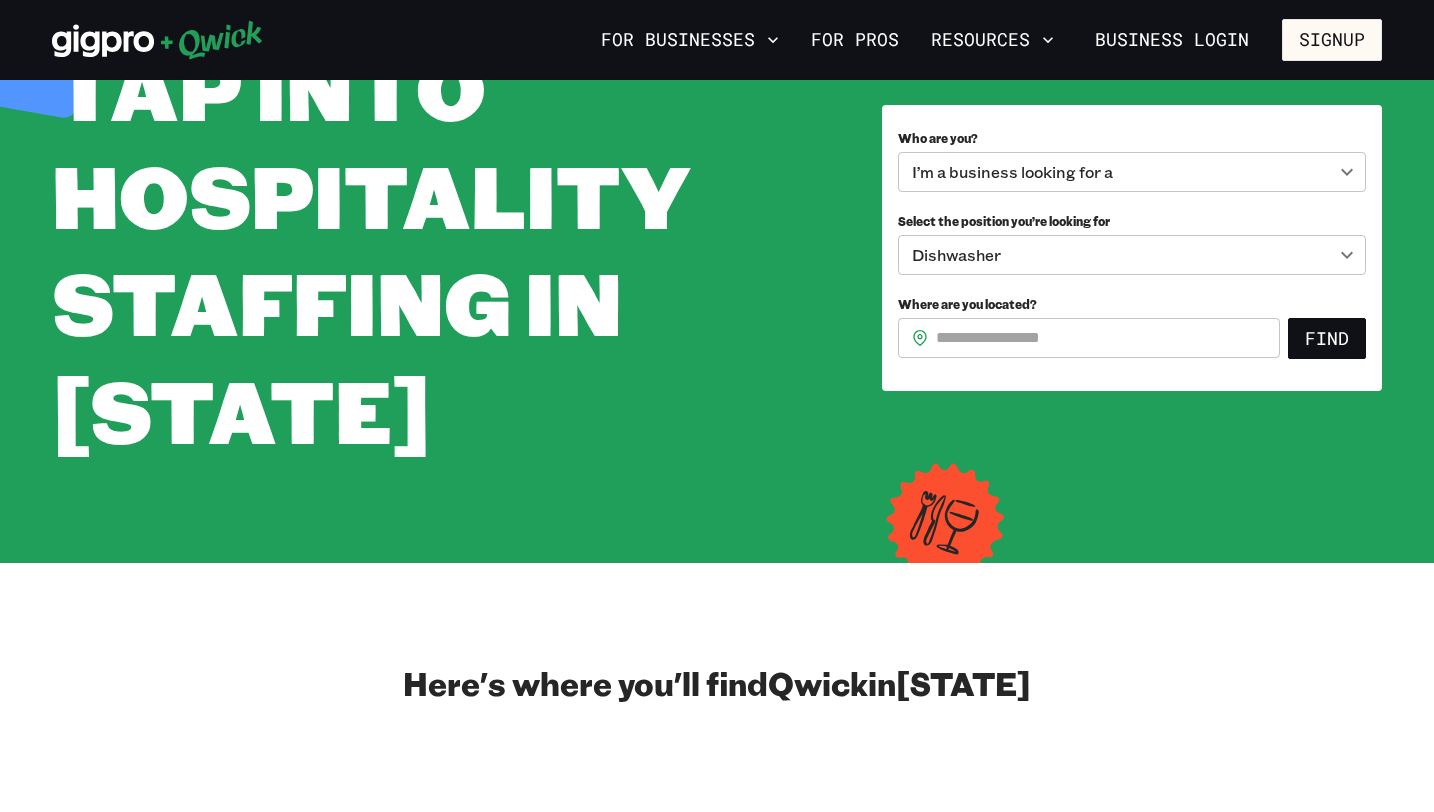 scroll, scrollTop: 161, scrollLeft: 0, axis: vertical 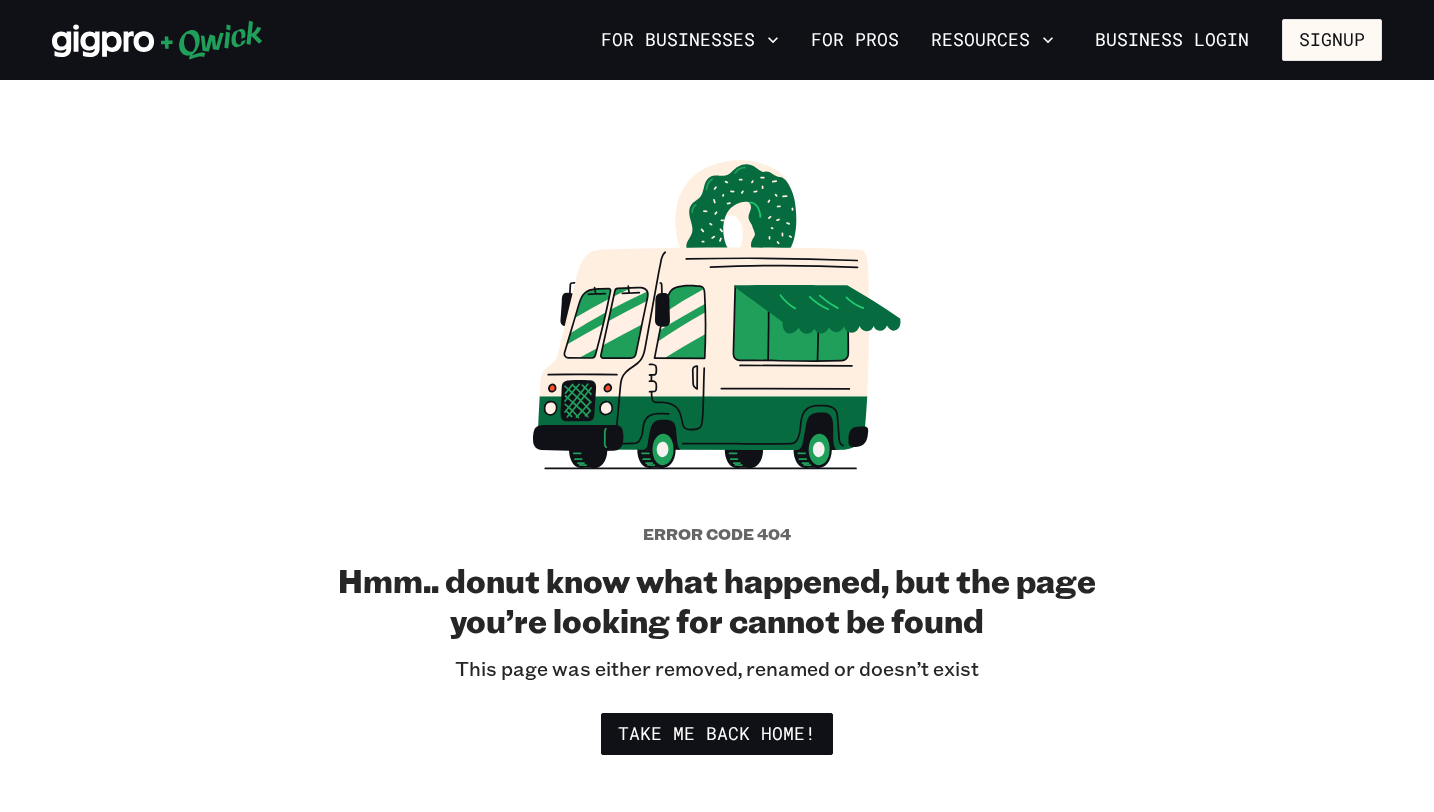 click 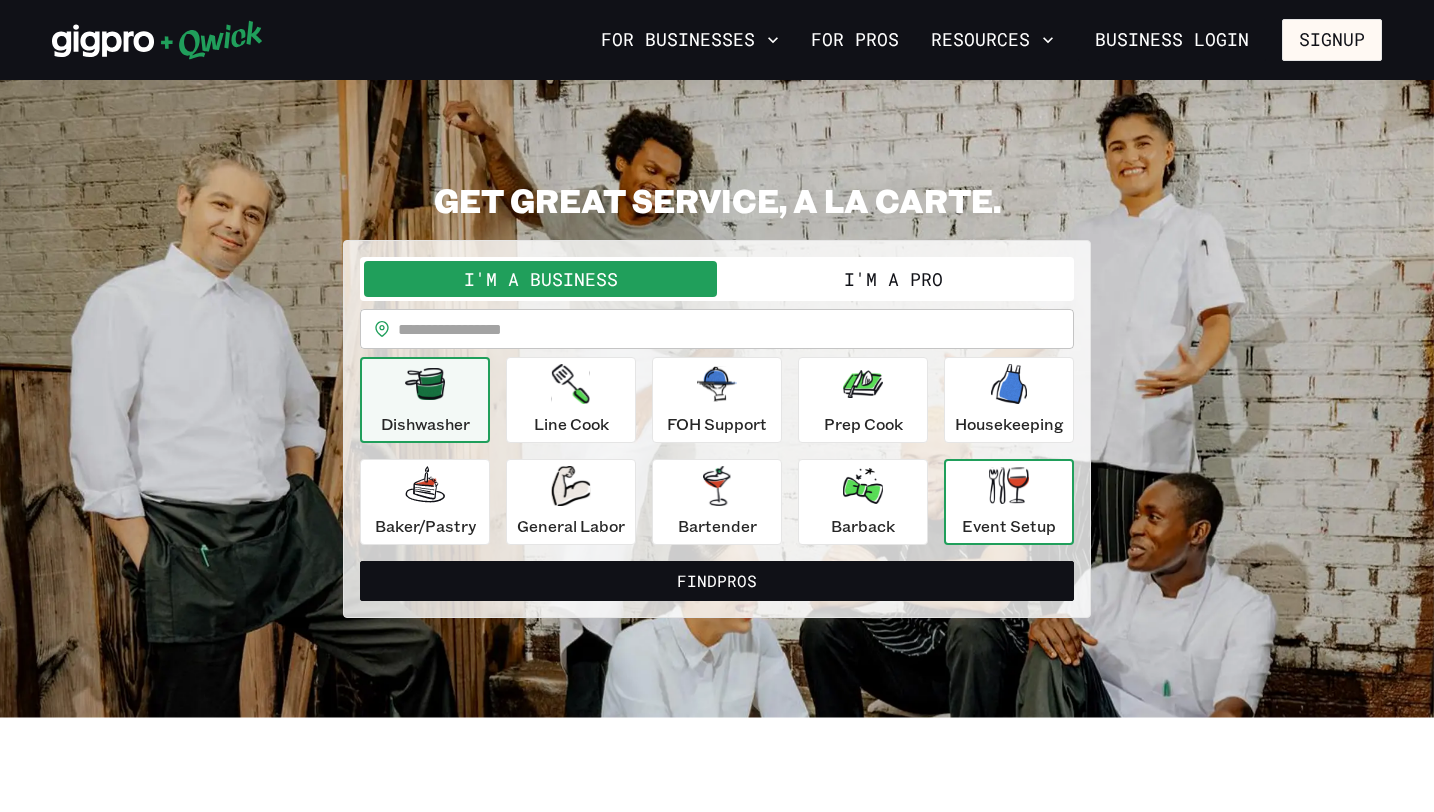 click on "Event Setup" at bounding box center [1009, 502] 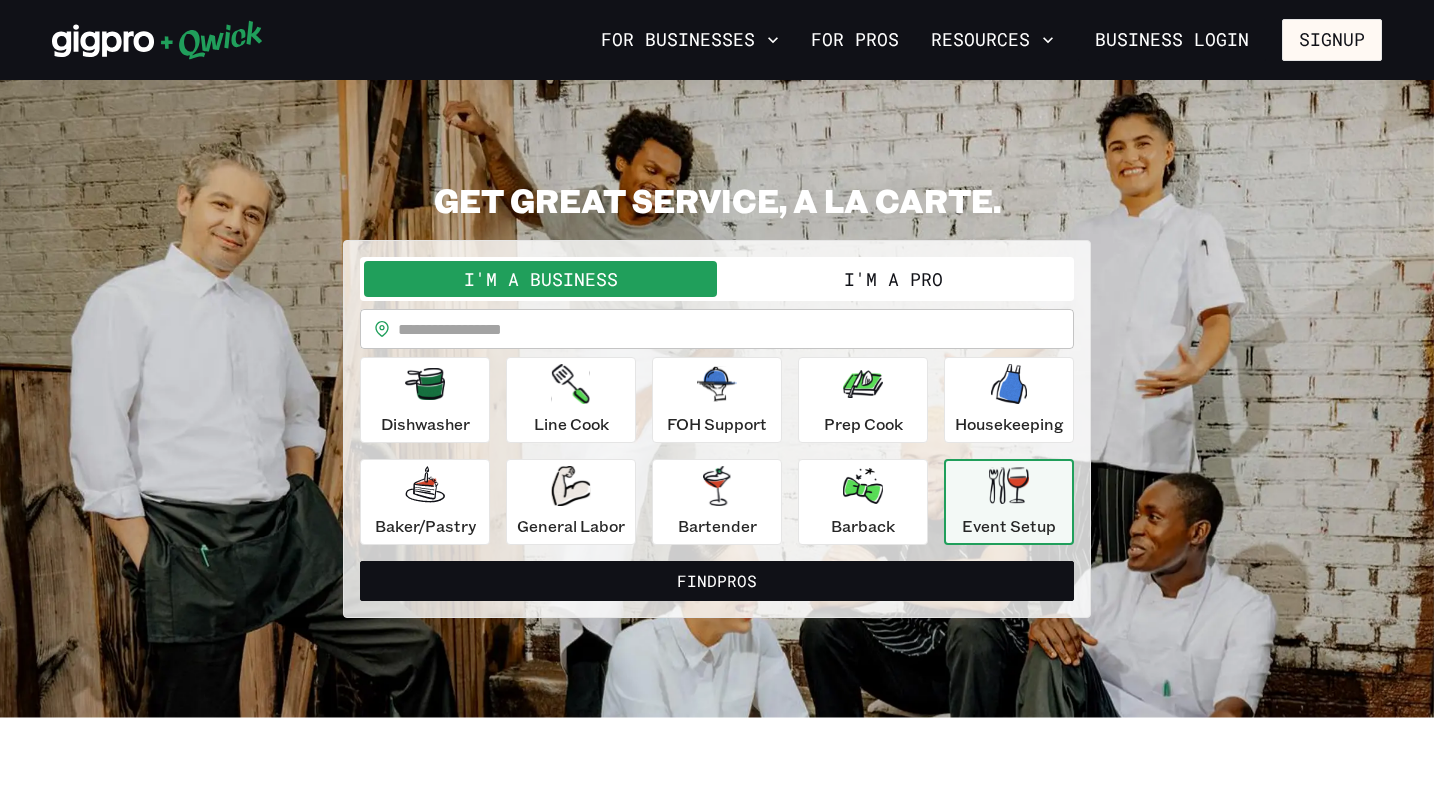 click at bounding box center [736, 329] 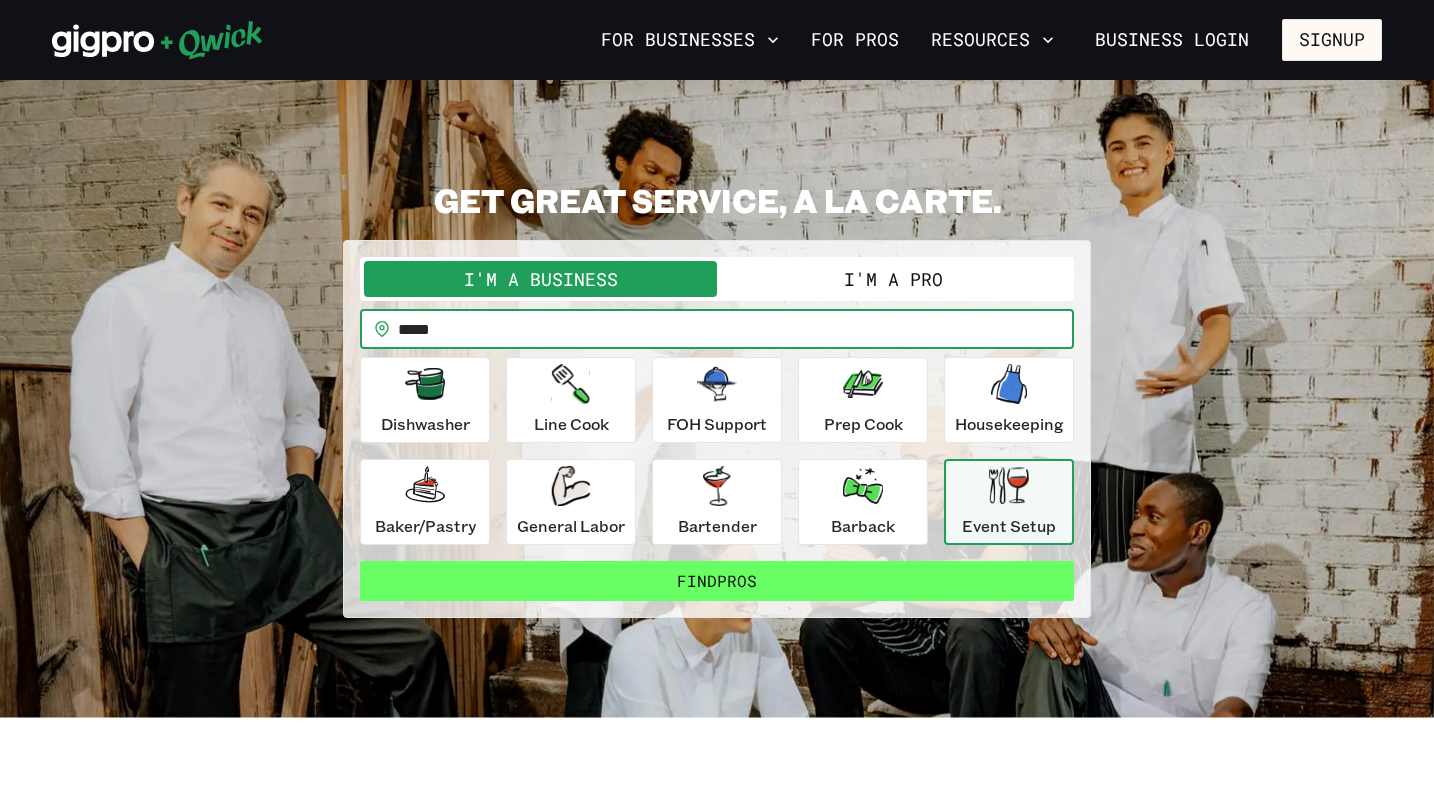 type on "*****" 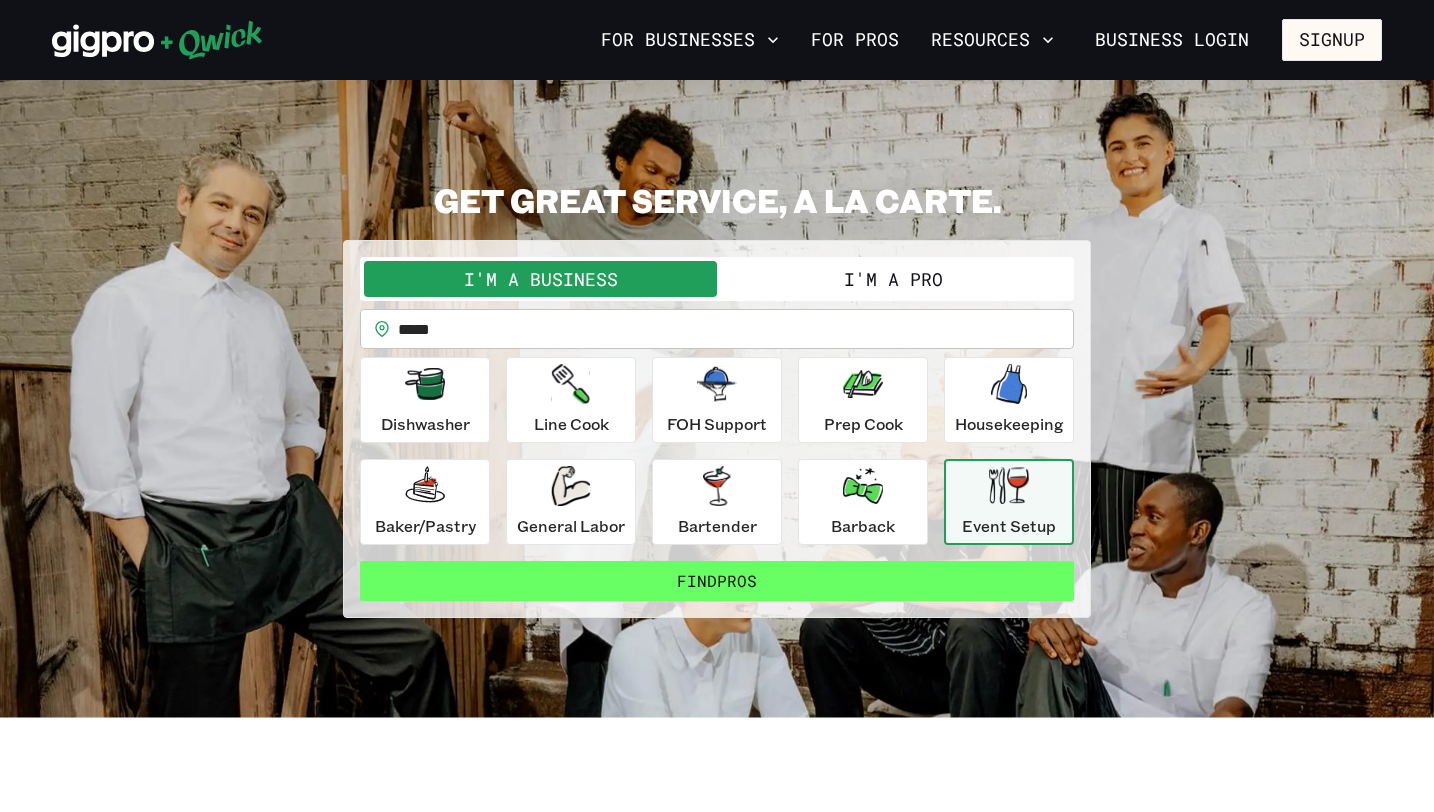 click on "Find  Pros" at bounding box center (717, 581) 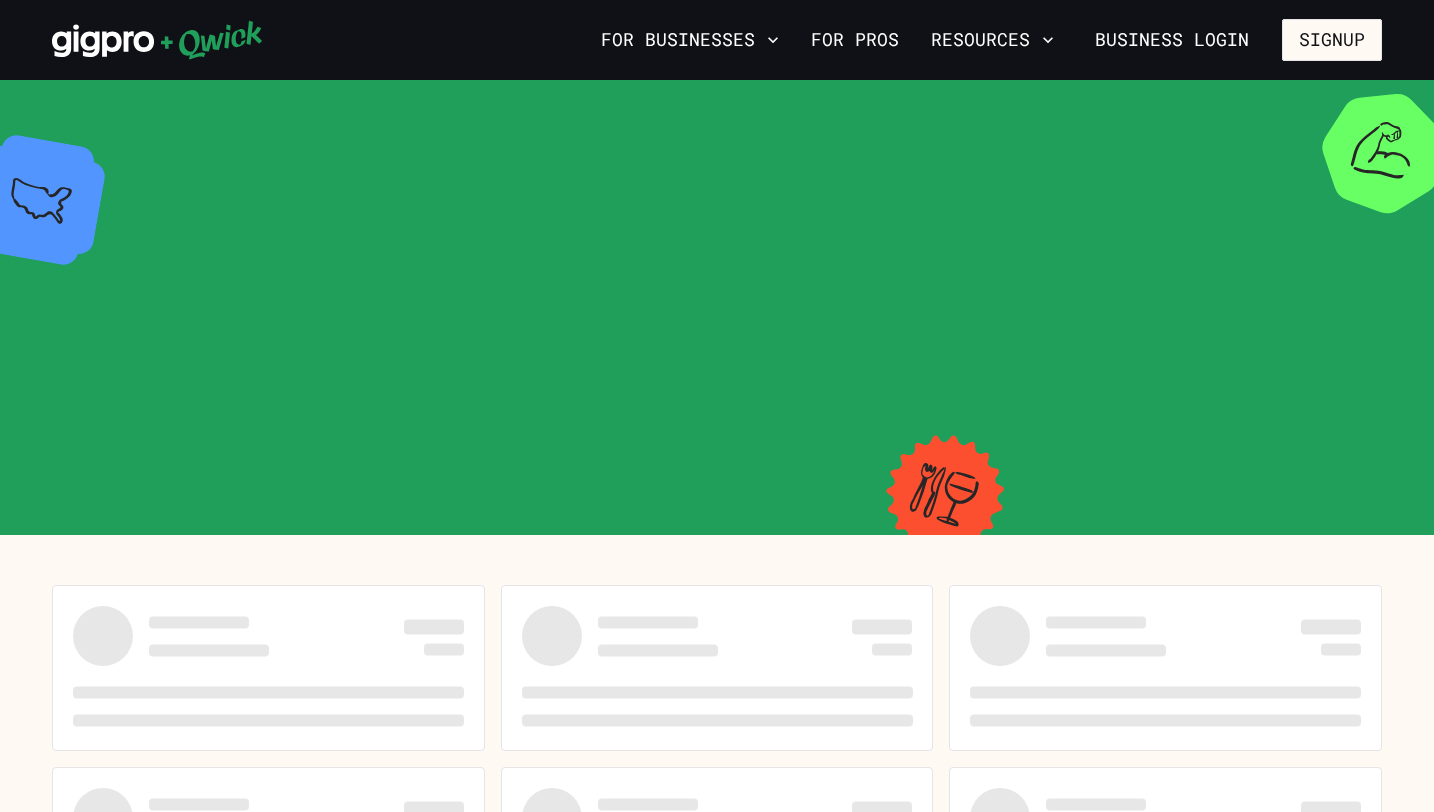 scroll, scrollTop: 0, scrollLeft: 0, axis: both 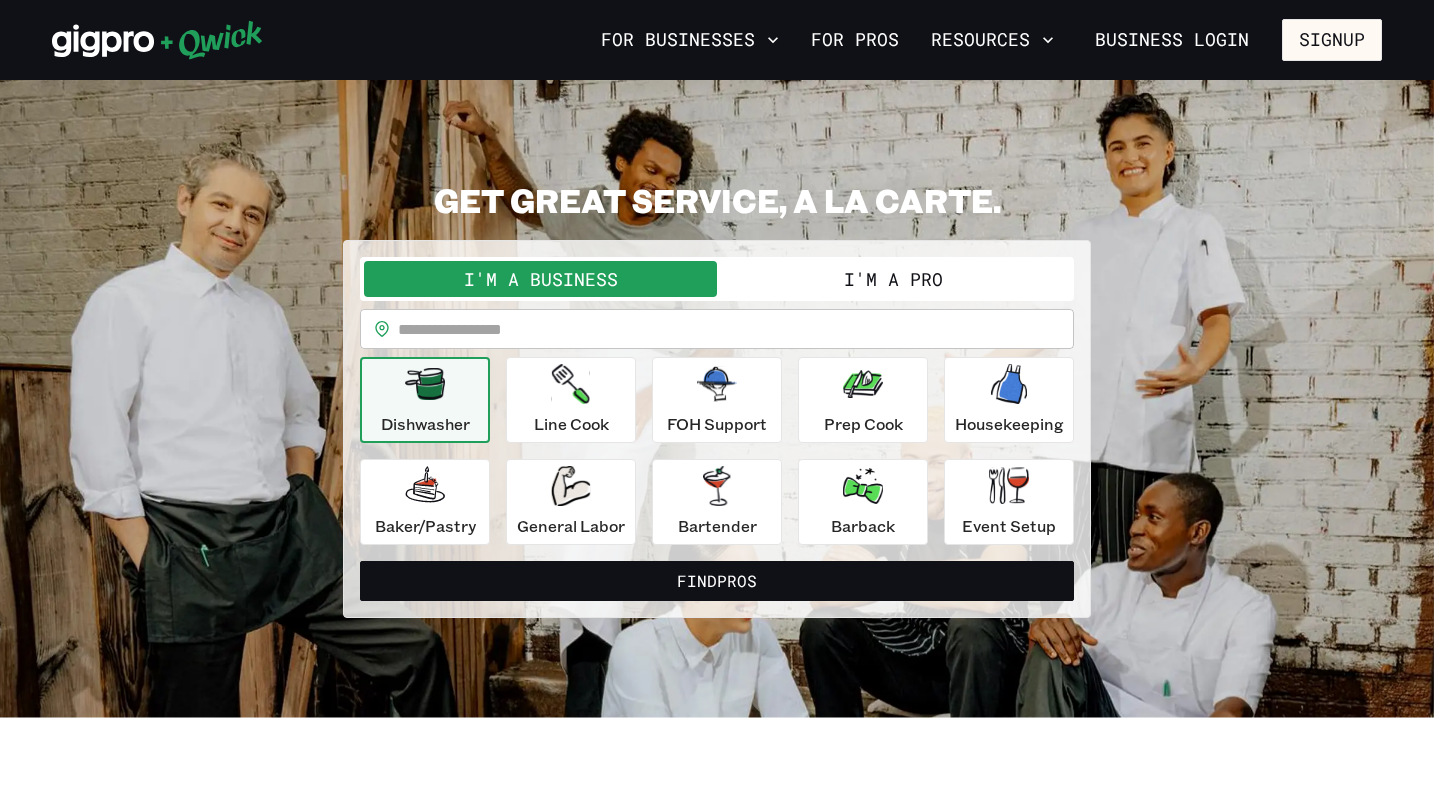 click on "I'm a Pro" at bounding box center (893, 279) 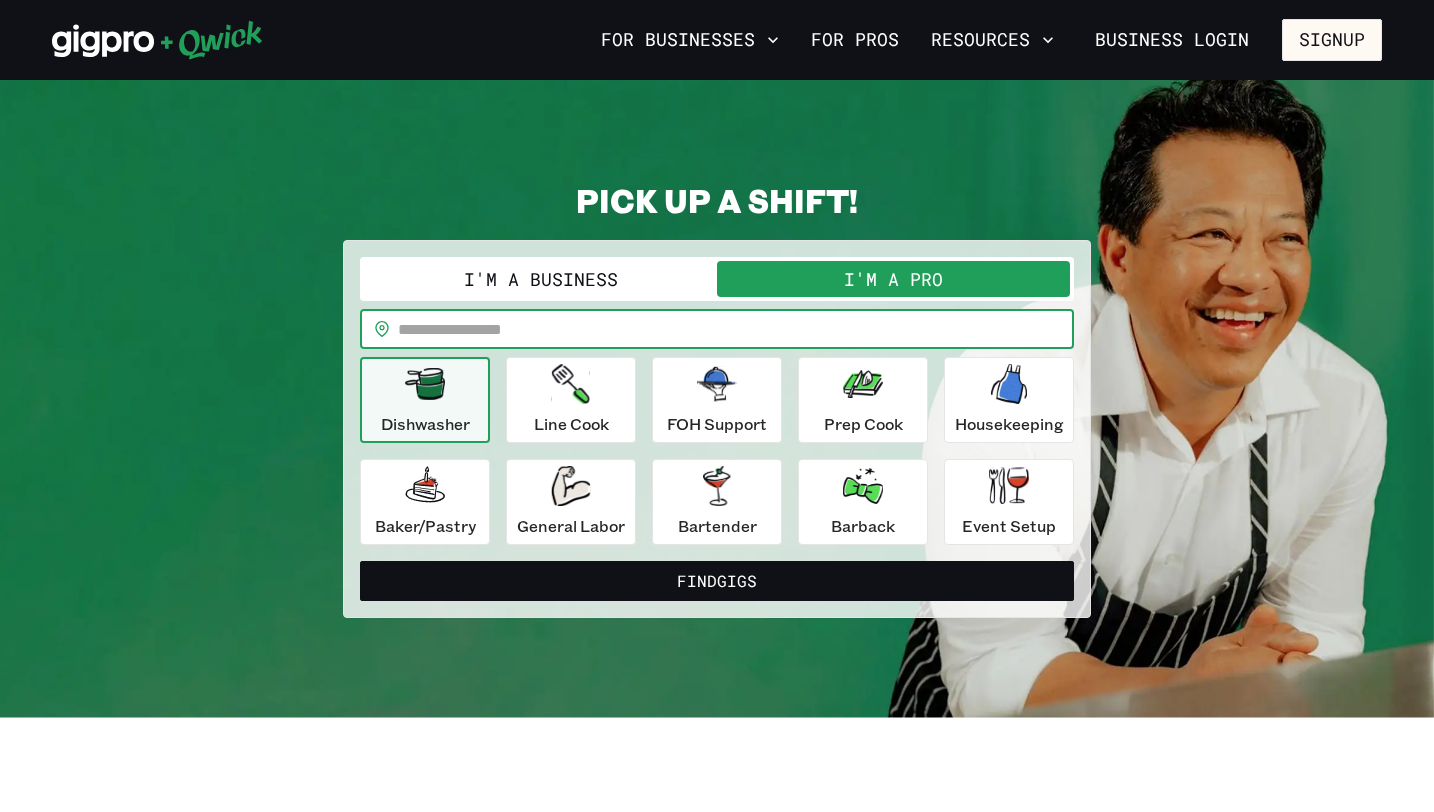 click at bounding box center (736, 329) 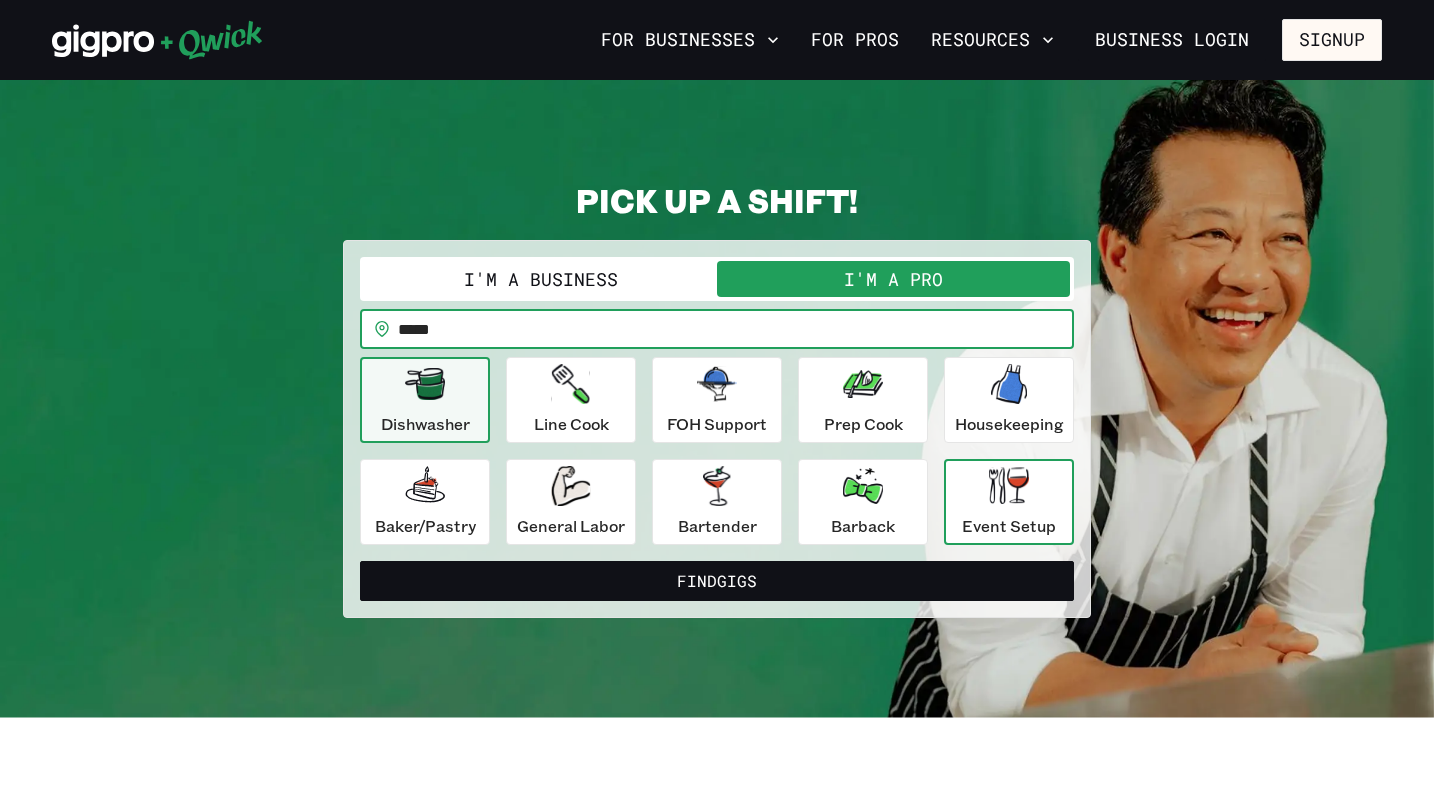 type on "*****" 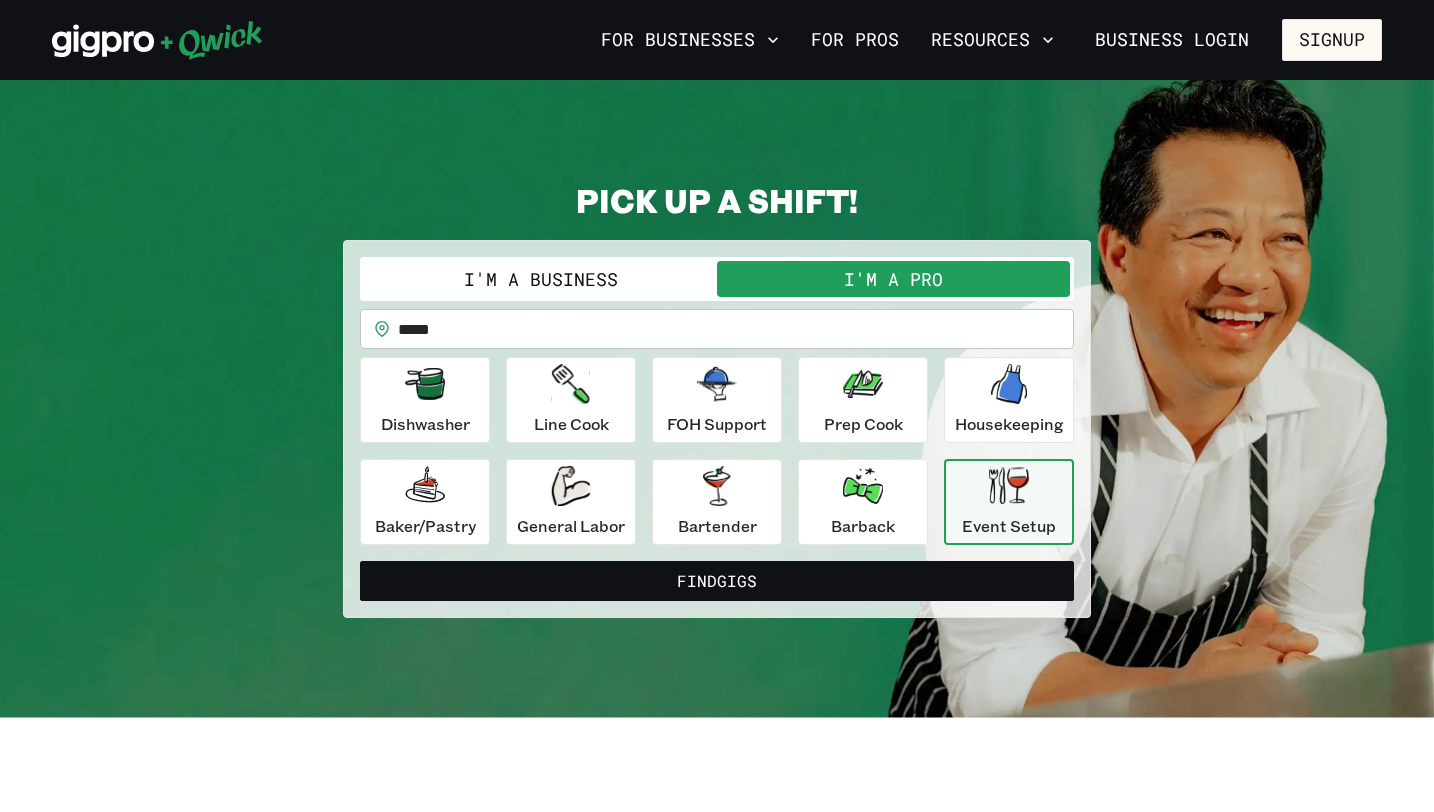 click on "**********" at bounding box center (717, 429) 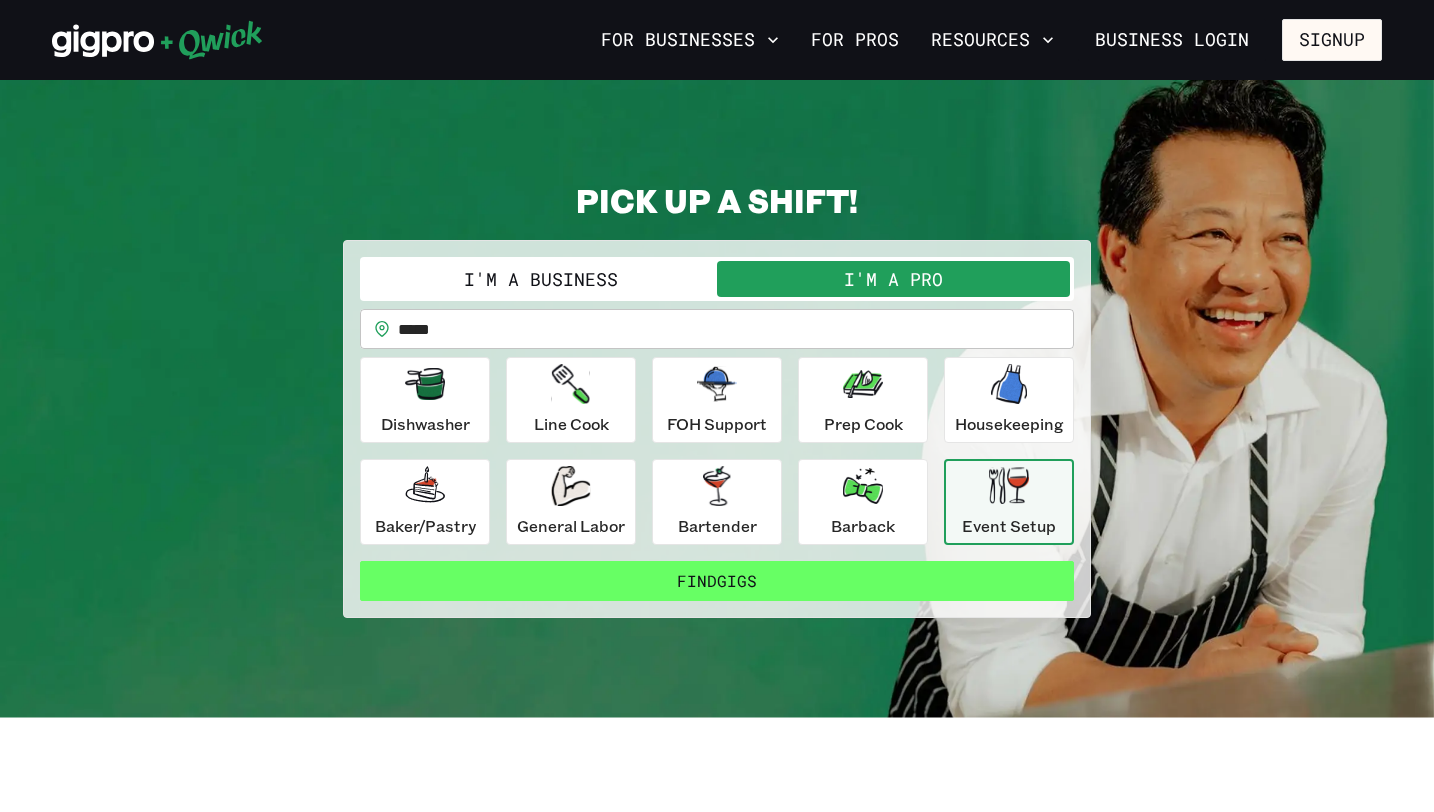 click on "Find  Gigs" at bounding box center (717, 581) 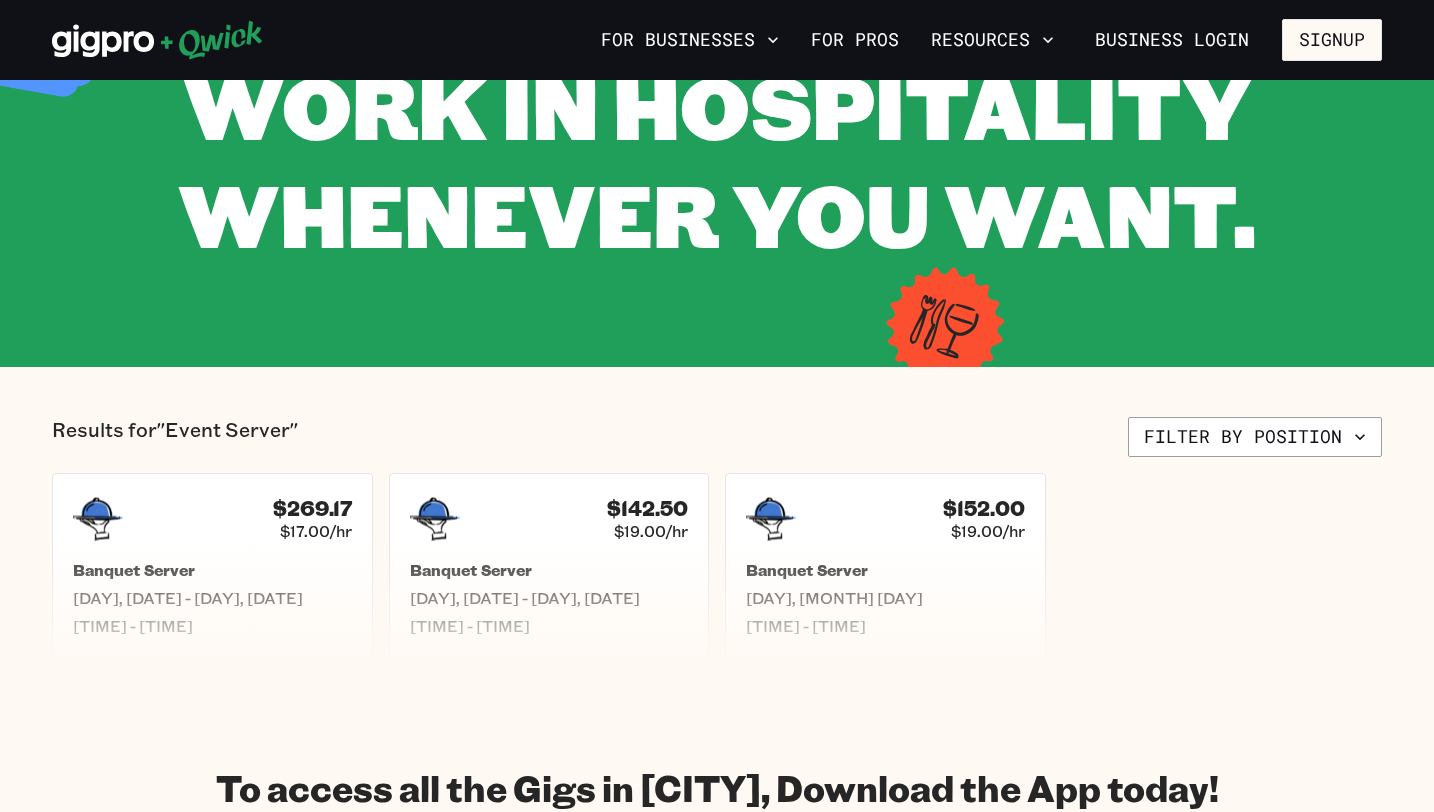 scroll, scrollTop: 276, scrollLeft: 0, axis: vertical 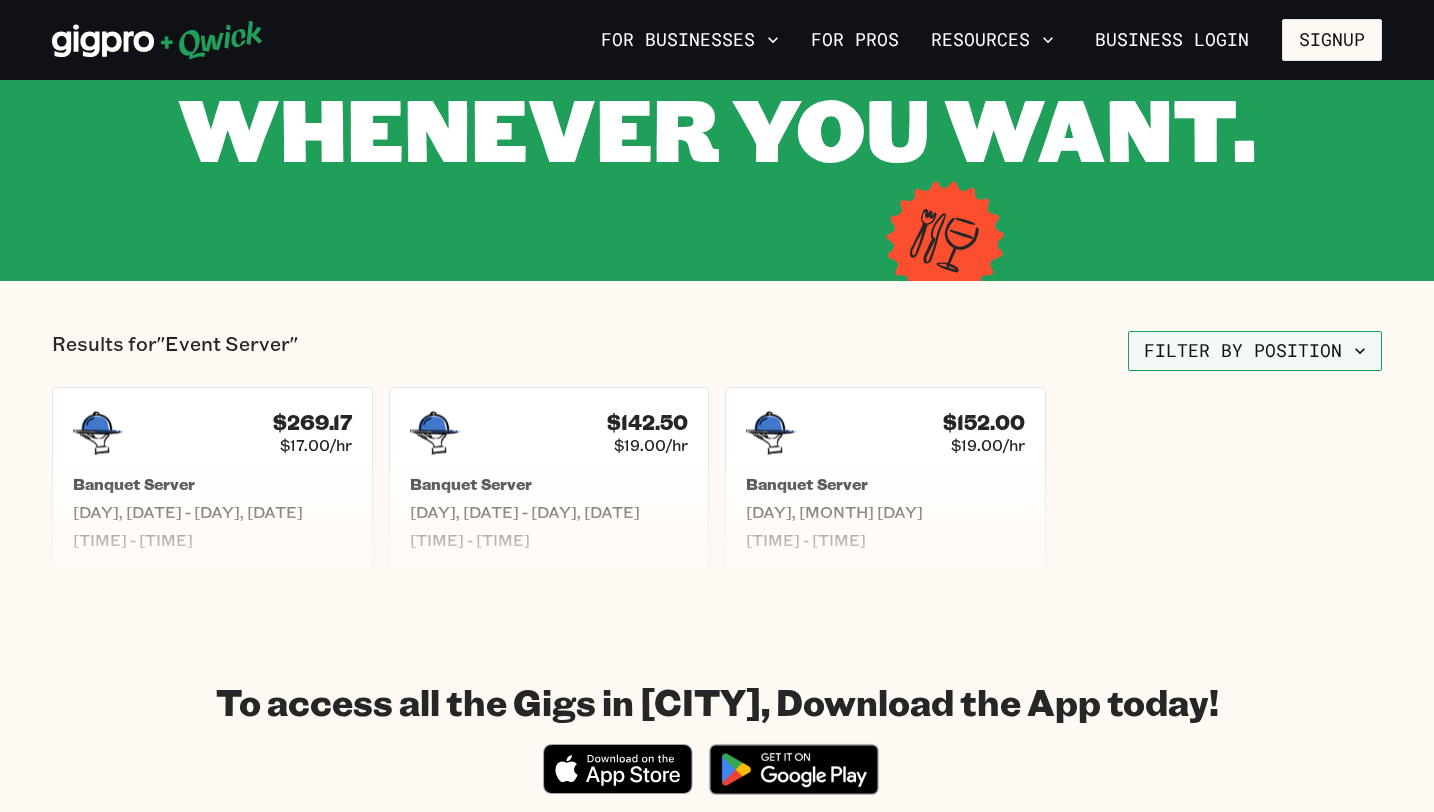 click on "Filter by position" at bounding box center [1255, 351] 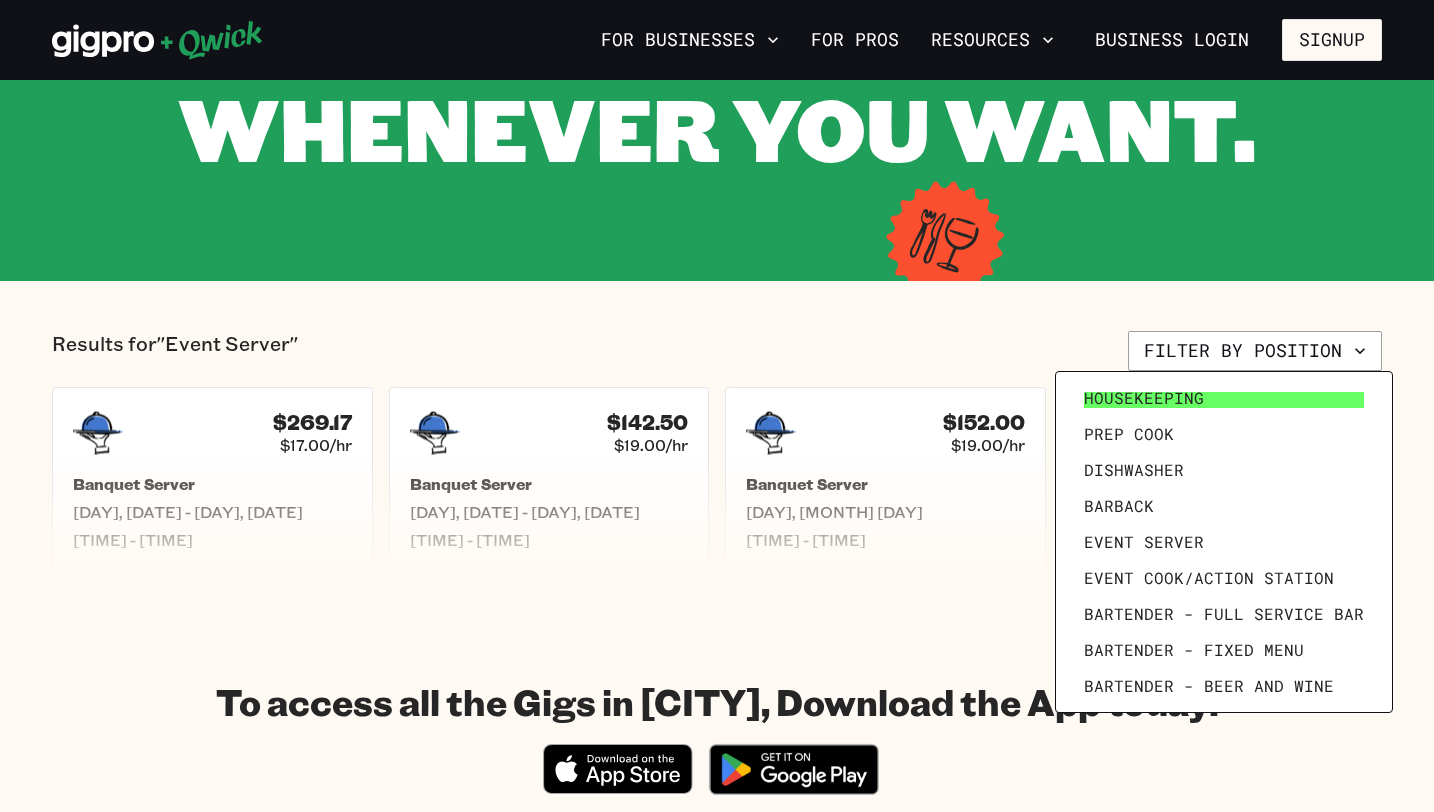 scroll, scrollTop: 276, scrollLeft: 0, axis: vertical 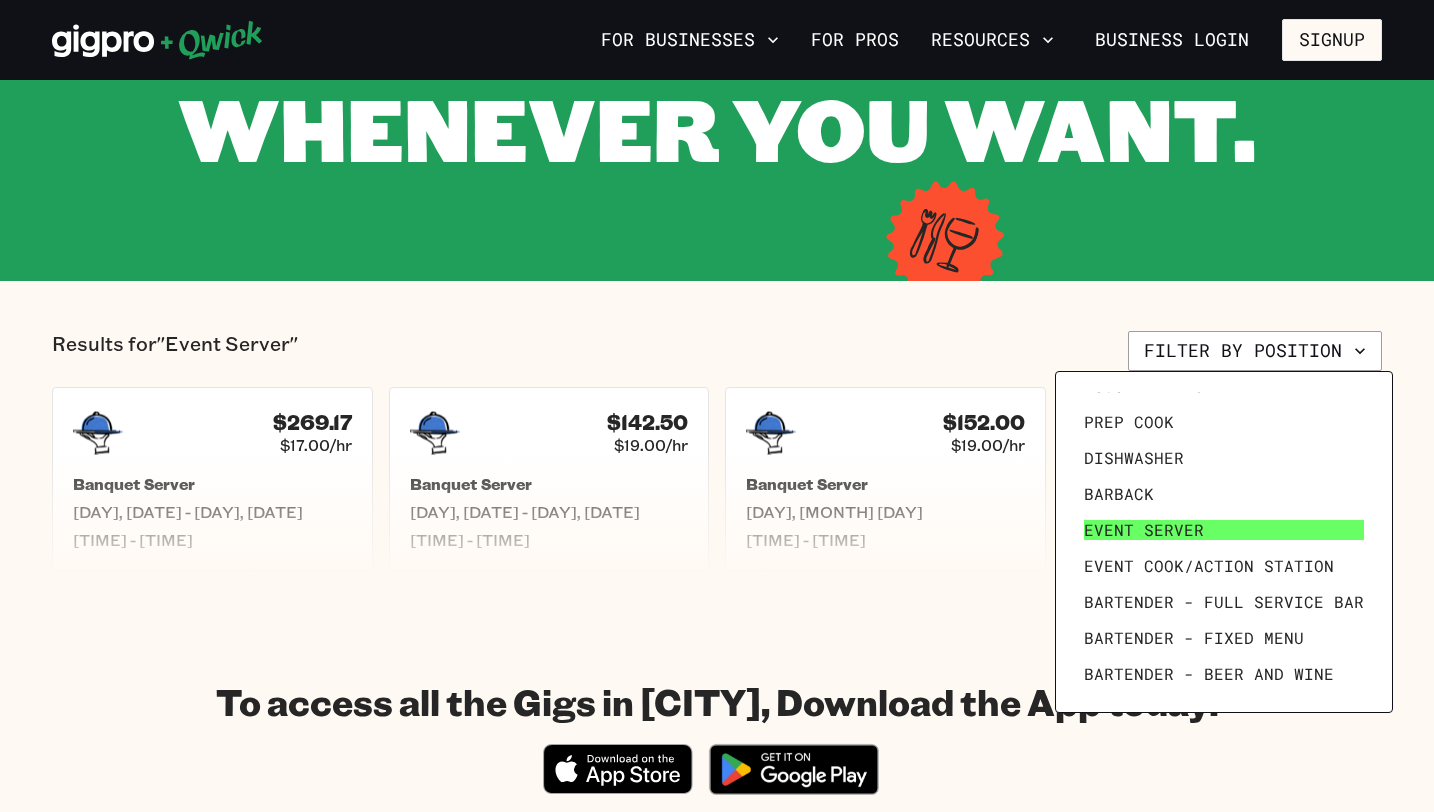 click on "Event Server" at bounding box center (1144, 530) 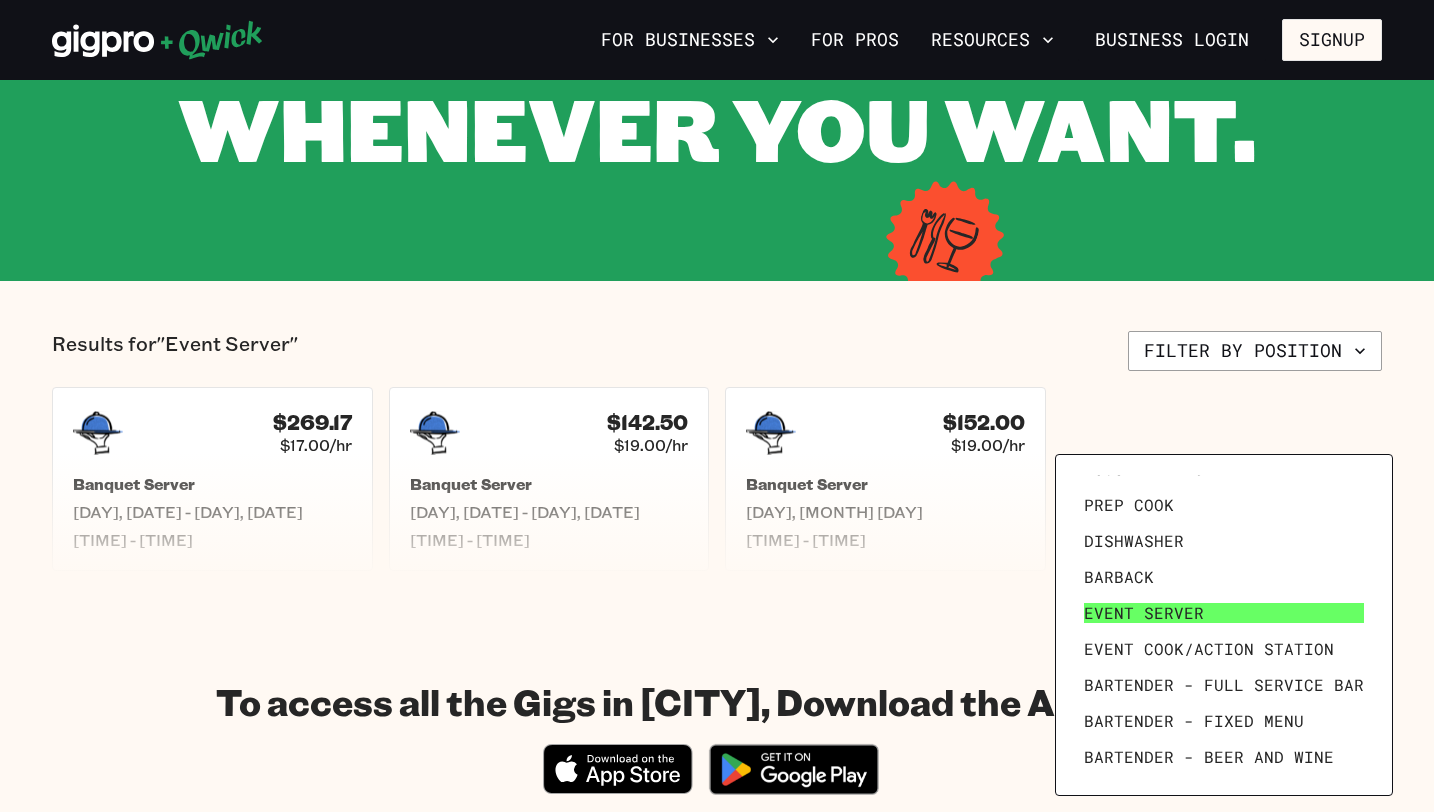 scroll, scrollTop: 0, scrollLeft: 0, axis: both 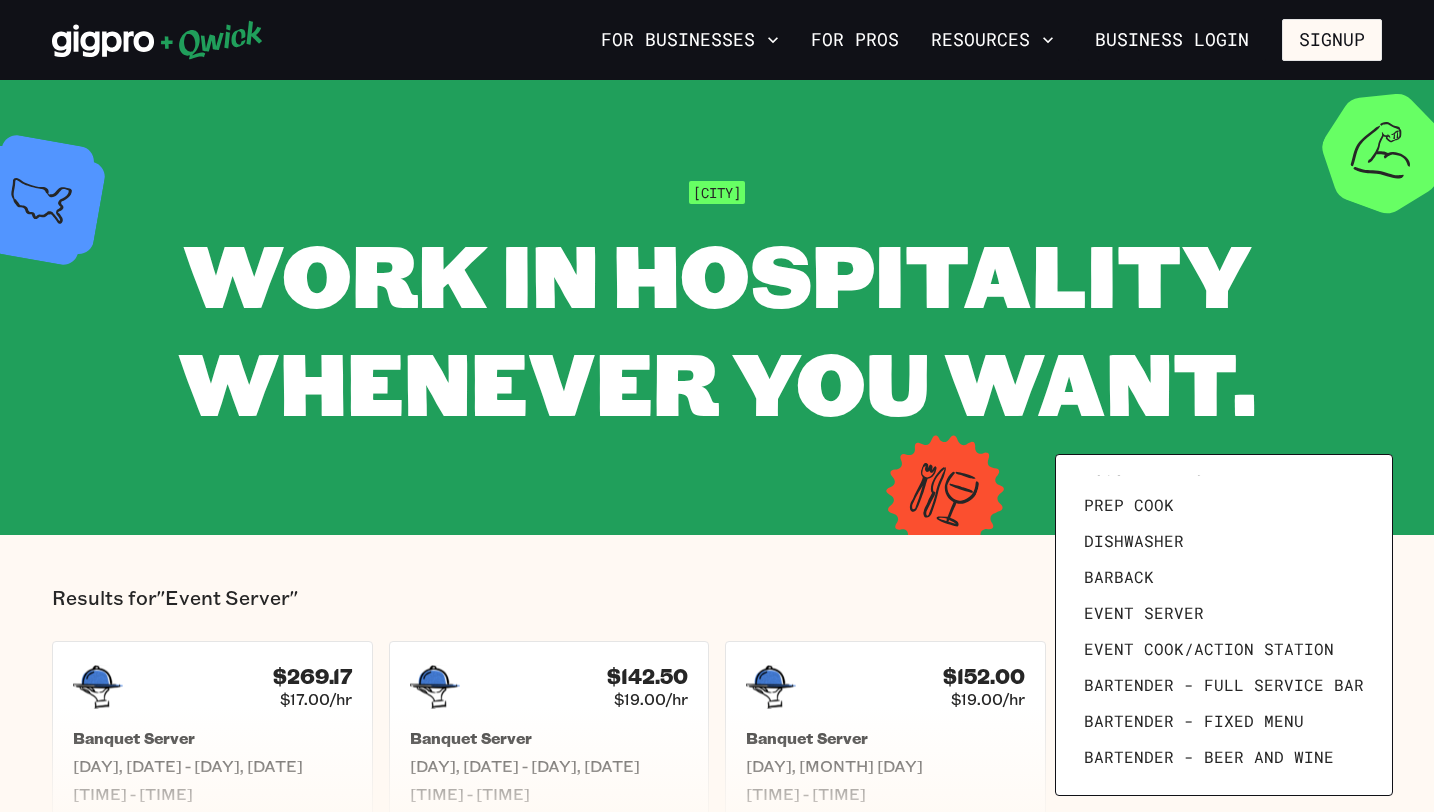 click at bounding box center [717, 406] 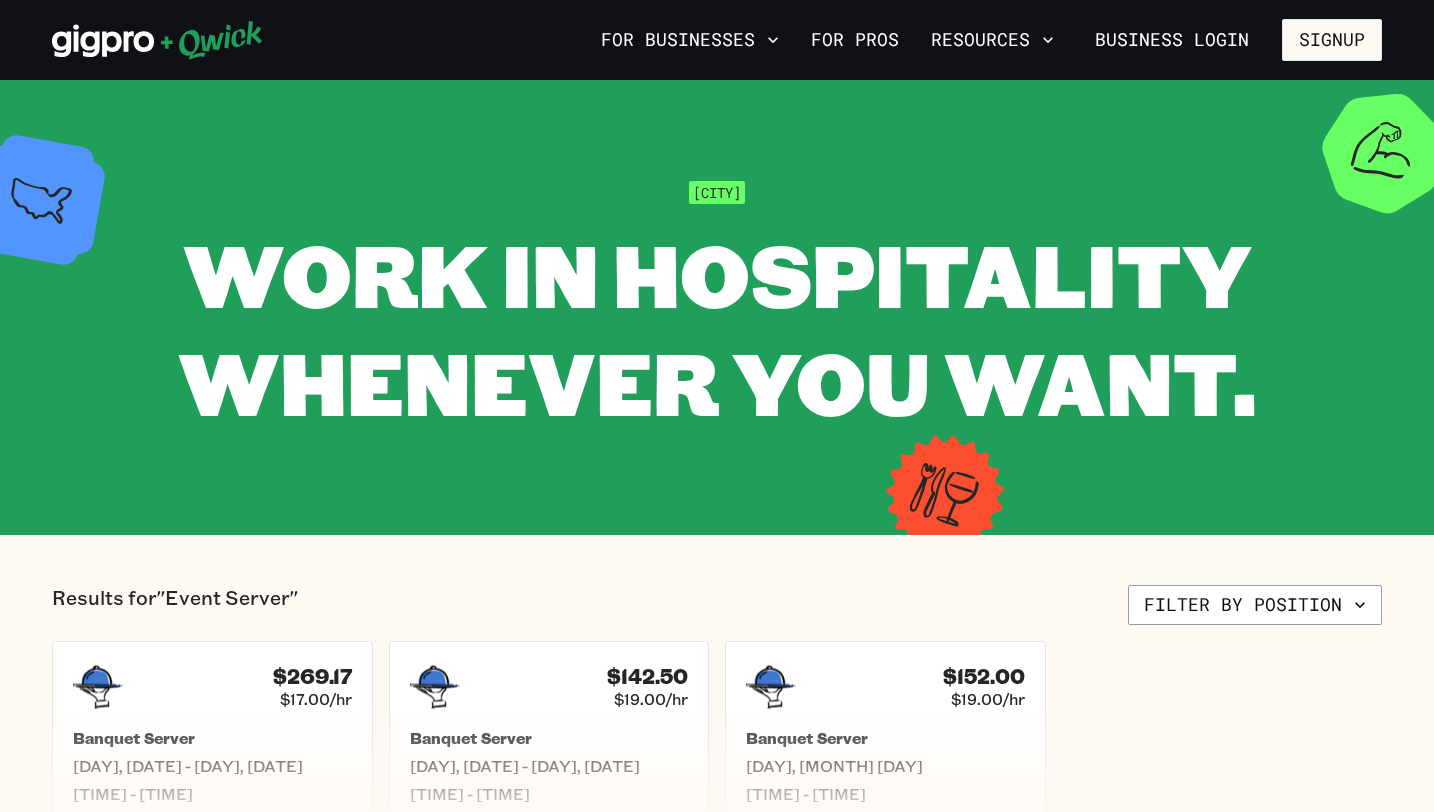 click on "Results for  "Event Server" Filter by position $269.17 $17.00/hr Banquet Server Thu, Jul 17 - Fri, Jul 18 11:40 am - 3:30 am $142.50 $19.00/hr Banquet Server Sat, Jul 26 - Sun, Jul 27 4:30 pm - 12:00 am $152.00 $19.00/hr Banquet Server Fri, Aug 1 5:30 am - 1:30 pm" at bounding box center [717, 705] 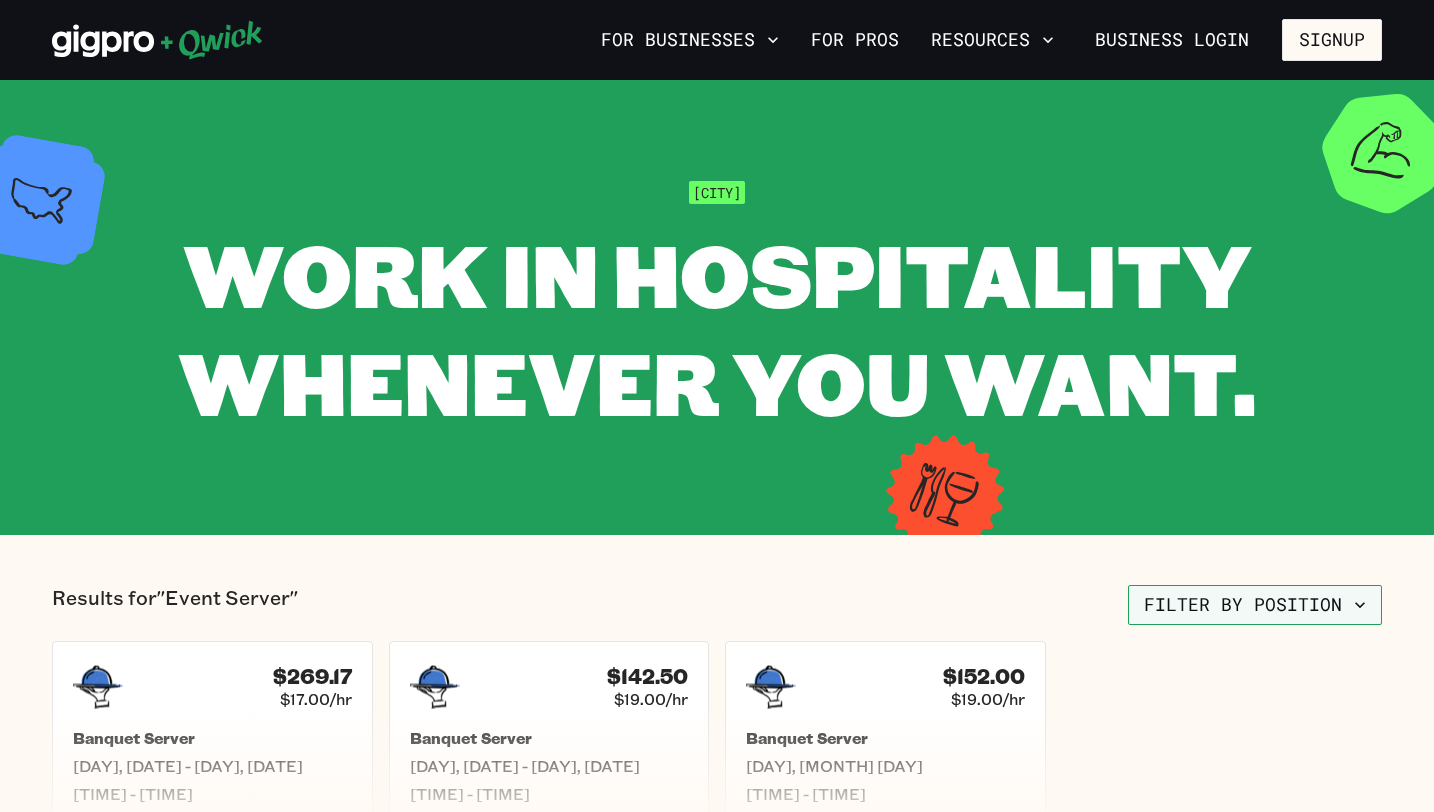 click on "Filter by position" at bounding box center [1255, 605] 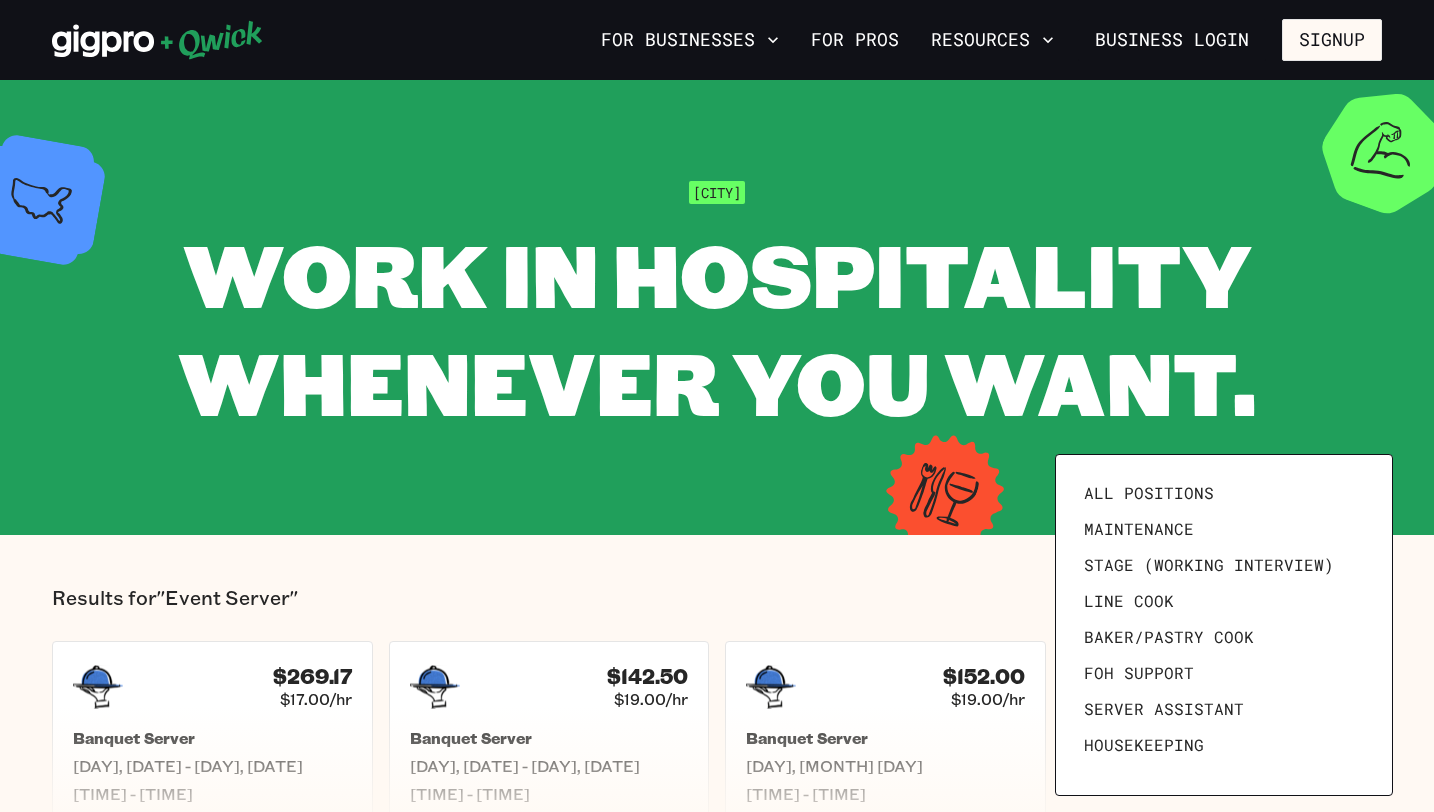 click at bounding box center (717, 406) 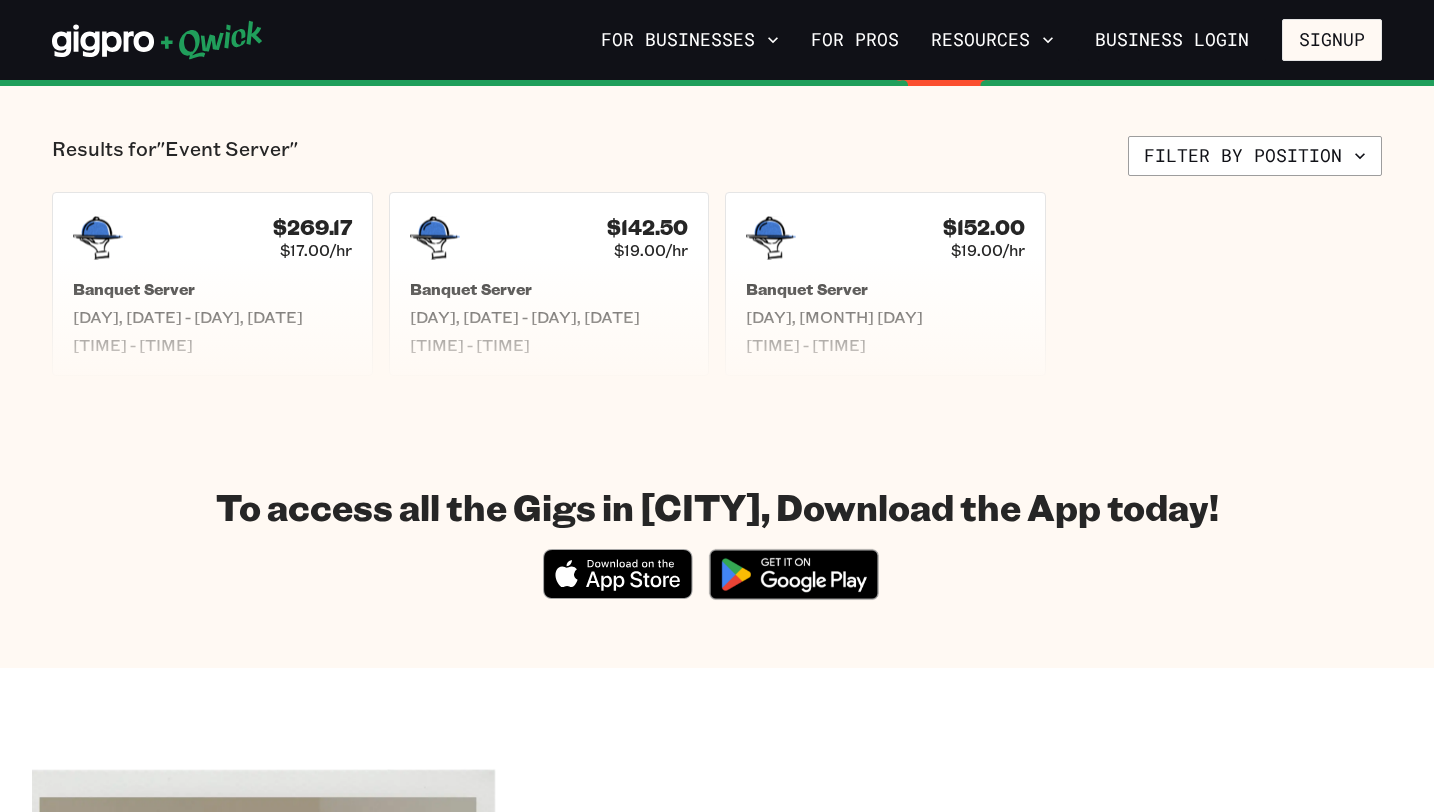 scroll, scrollTop: 474, scrollLeft: 0, axis: vertical 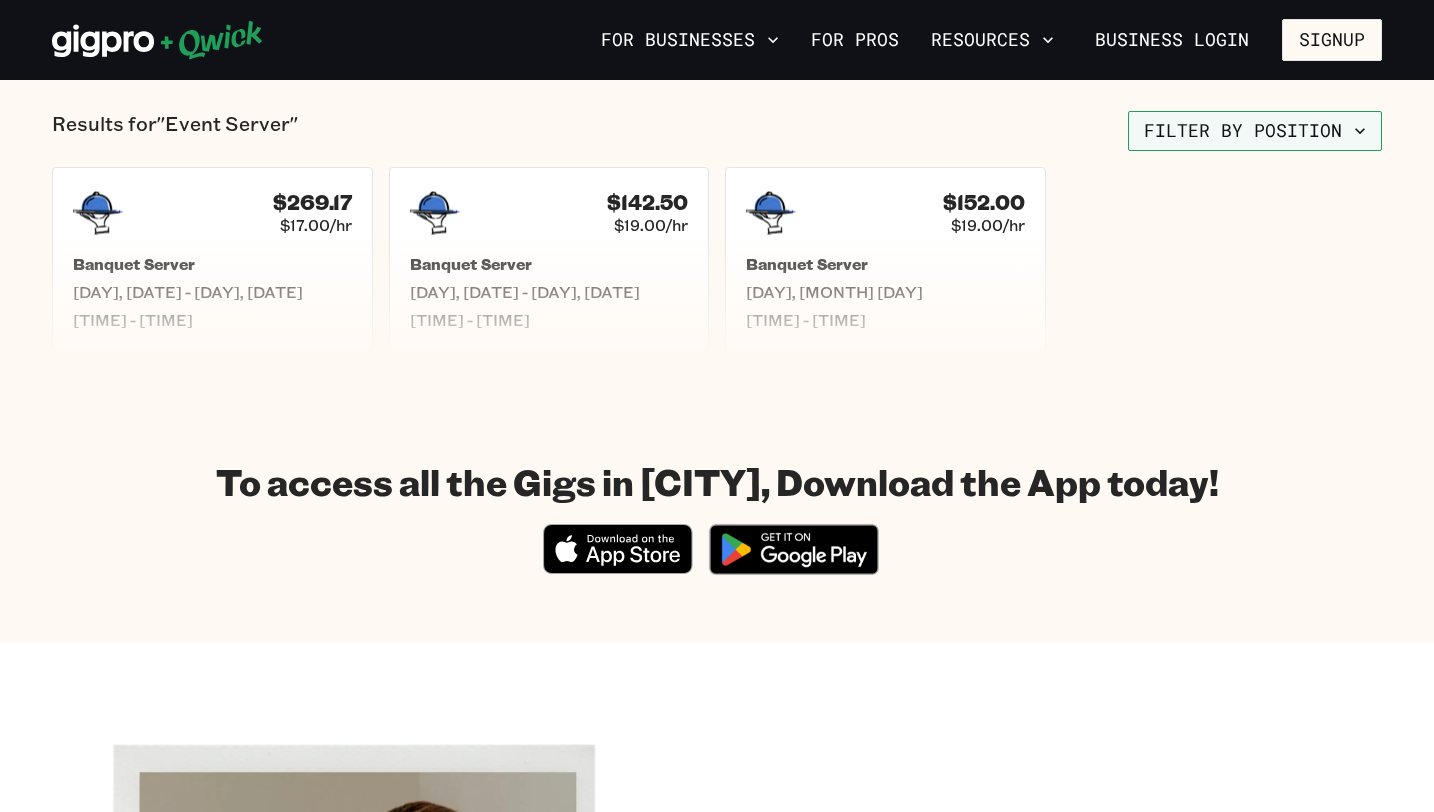 click on "Filter by position" at bounding box center [1255, 131] 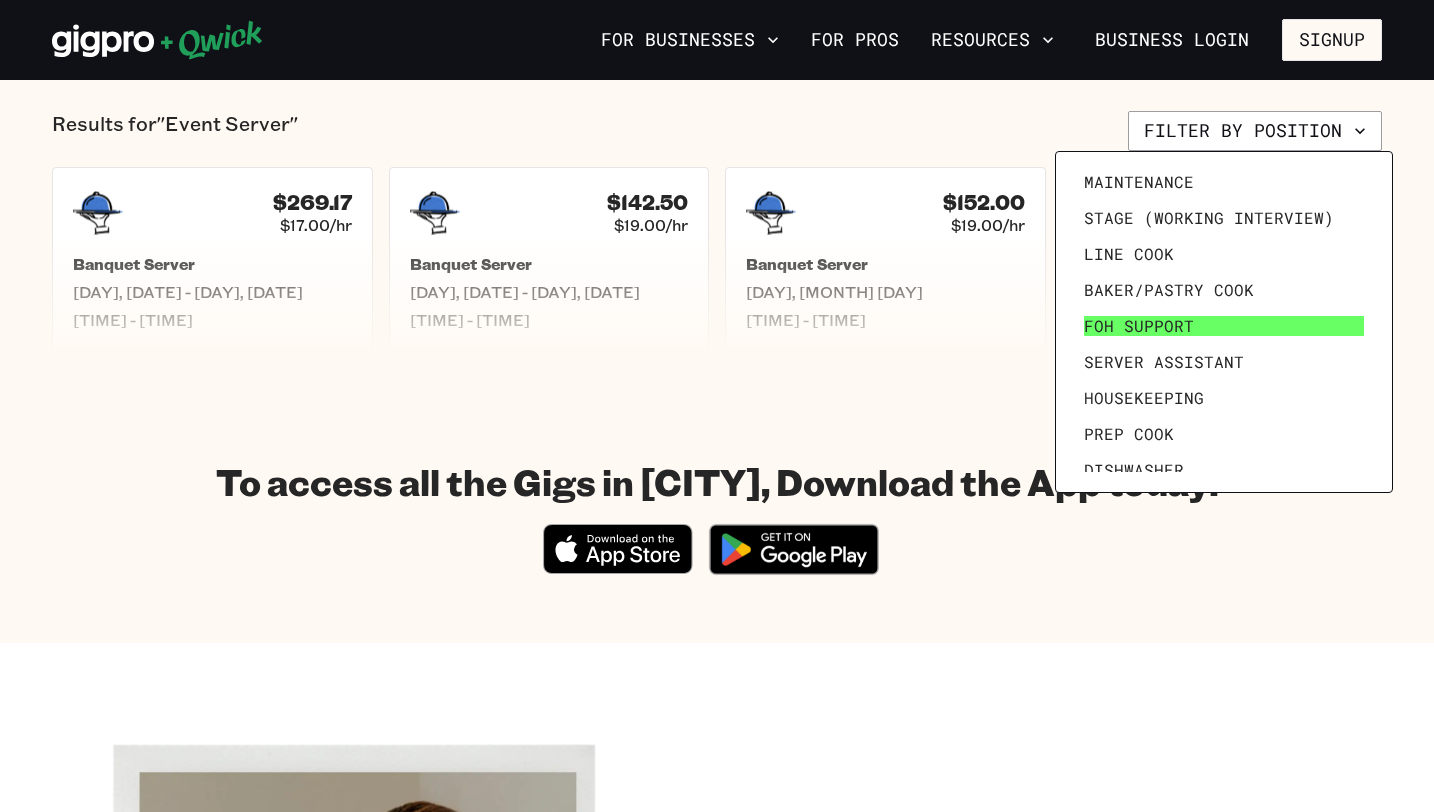 scroll, scrollTop: 75, scrollLeft: 0, axis: vertical 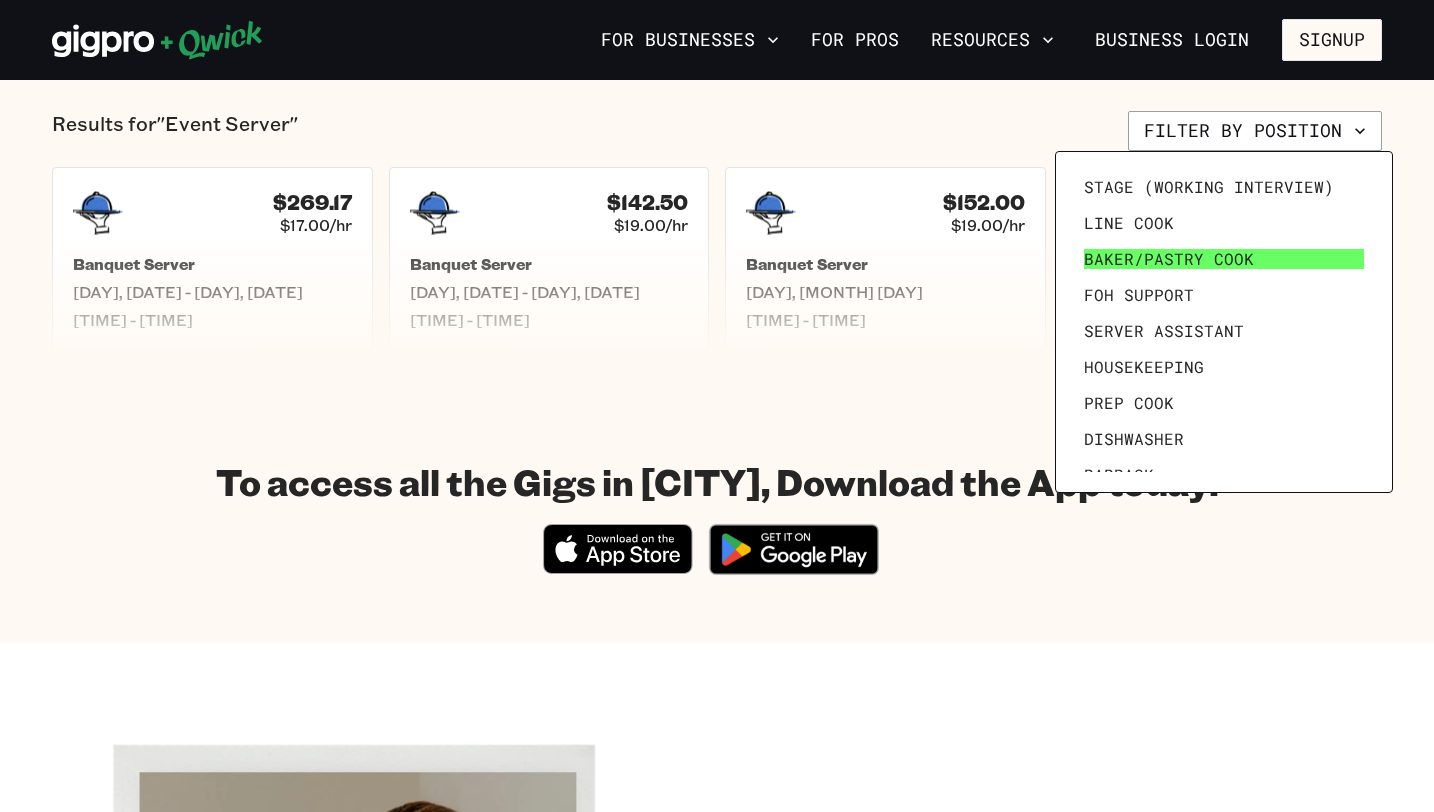 click on "Baker/Pastry Cook" at bounding box center [1169, 259] 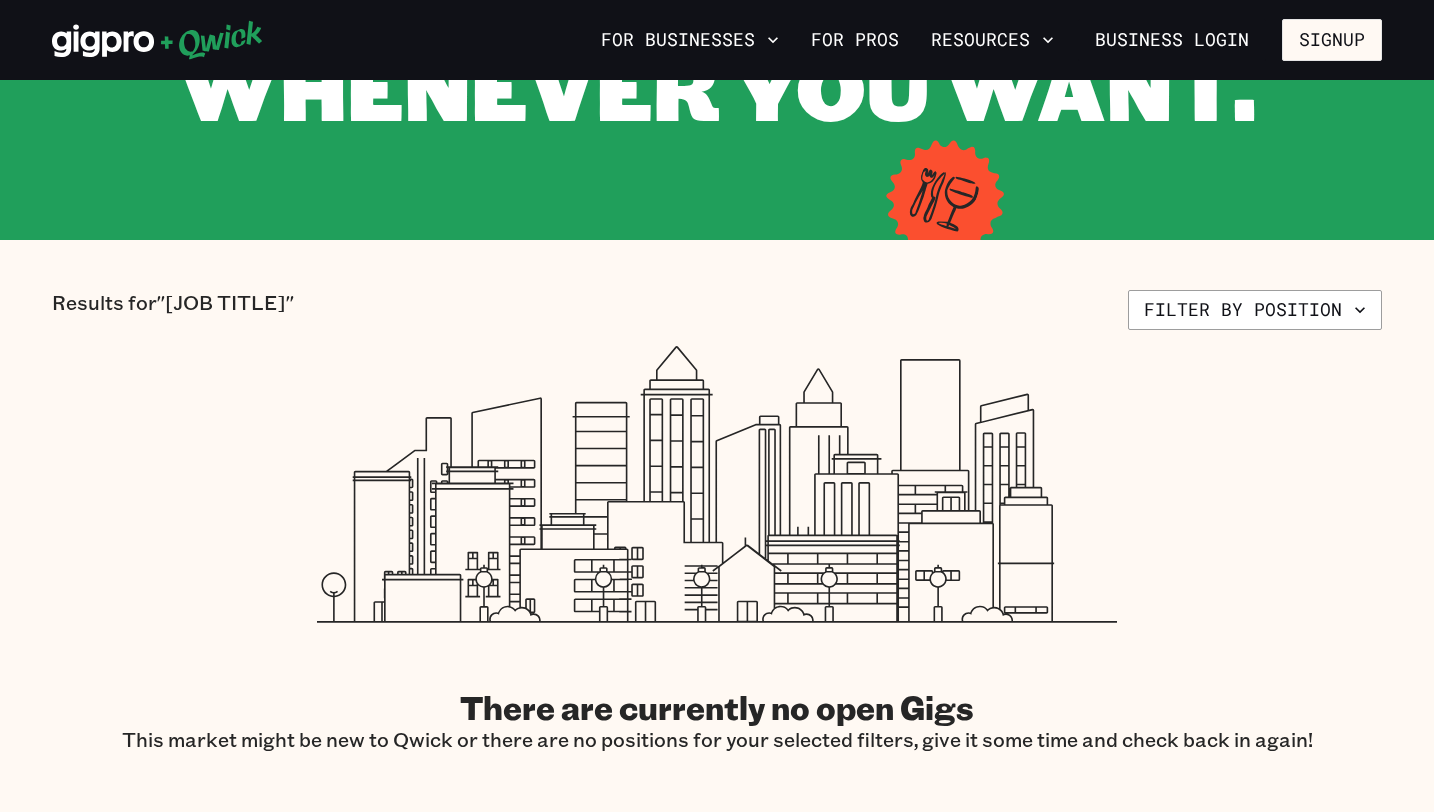 scroll, scrollTop: 423, scrollLeft: 0, axis: vertical 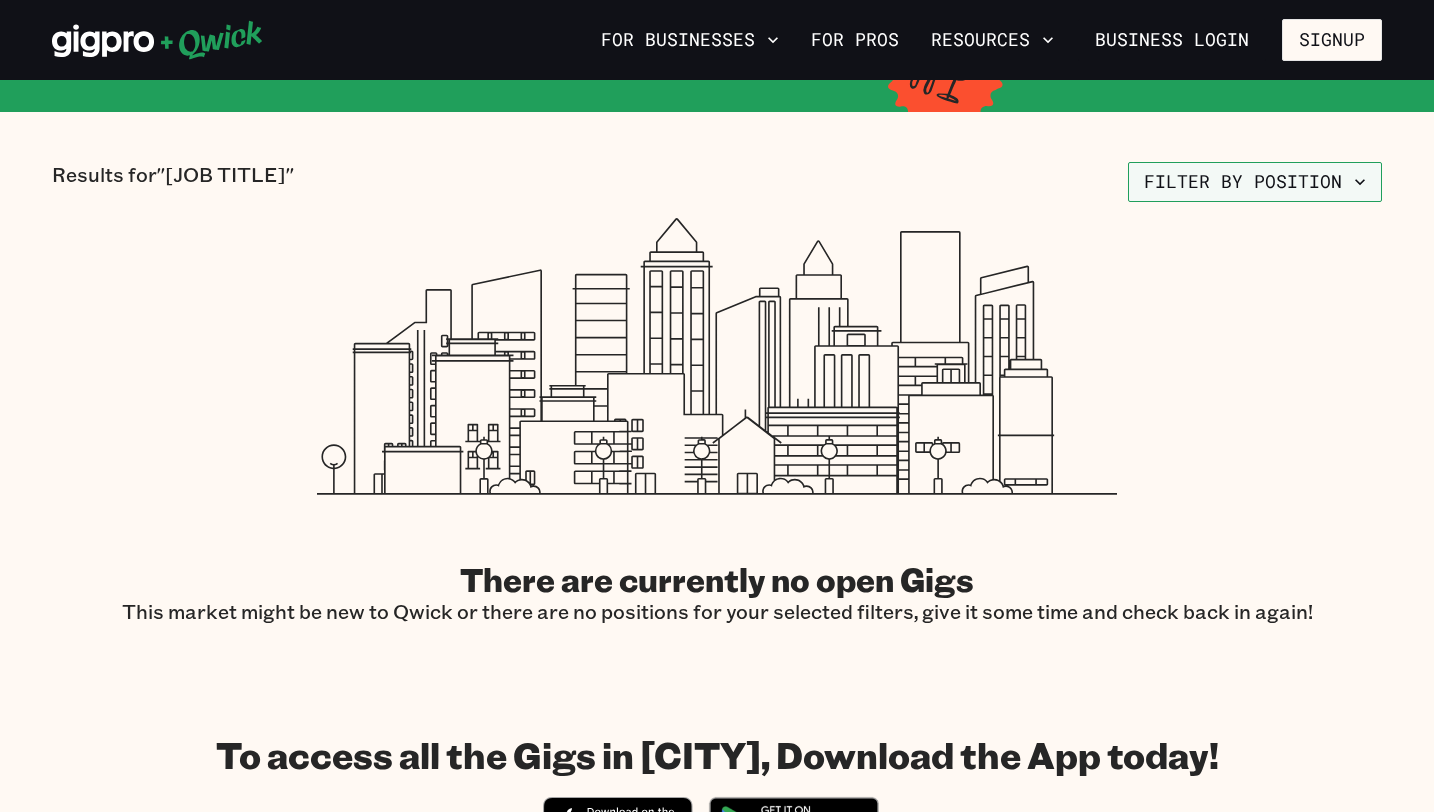 click on "Filter by position" at bounding box center (1255, 182) 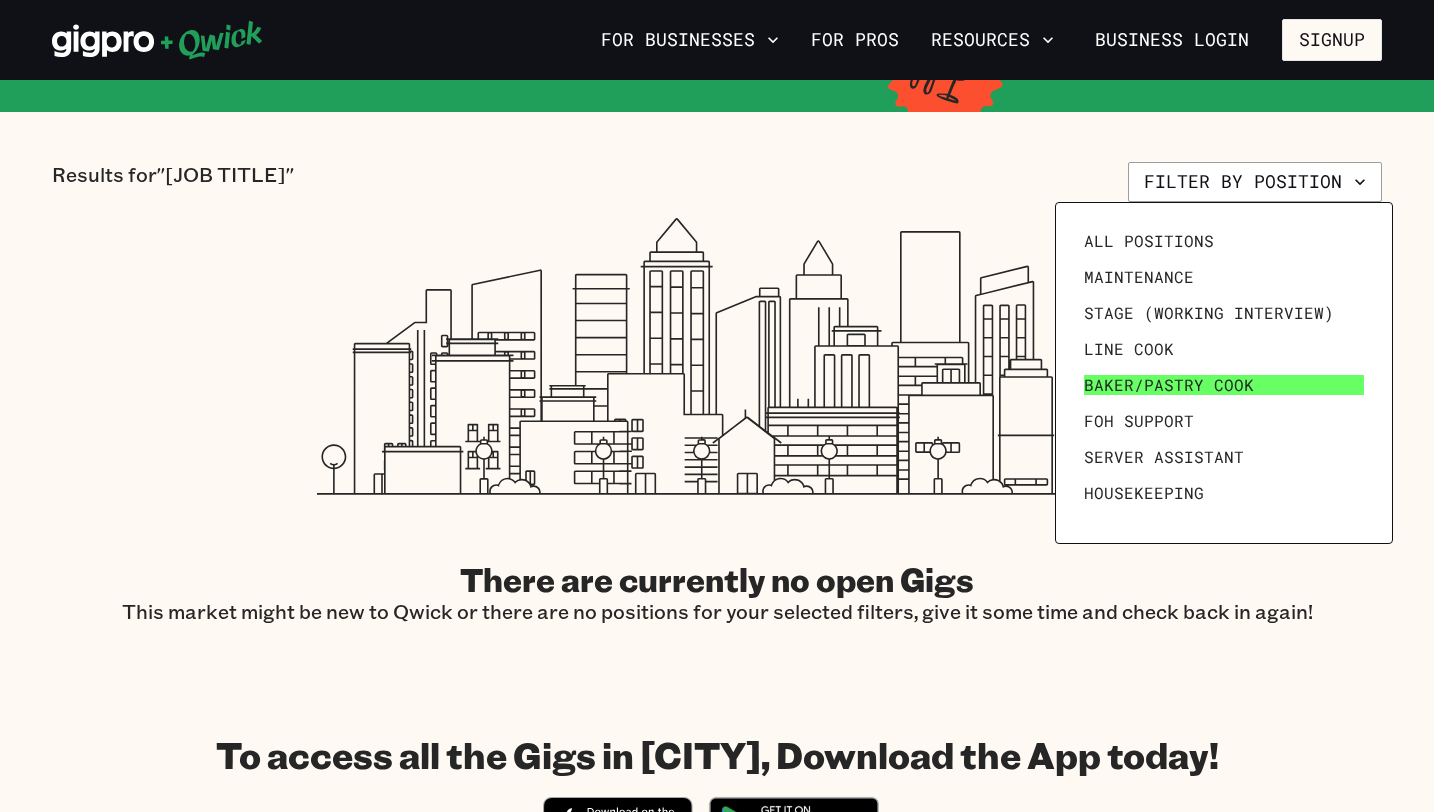 scroll, scrollTop: 276, scrollLeft: 0, axis: vertical 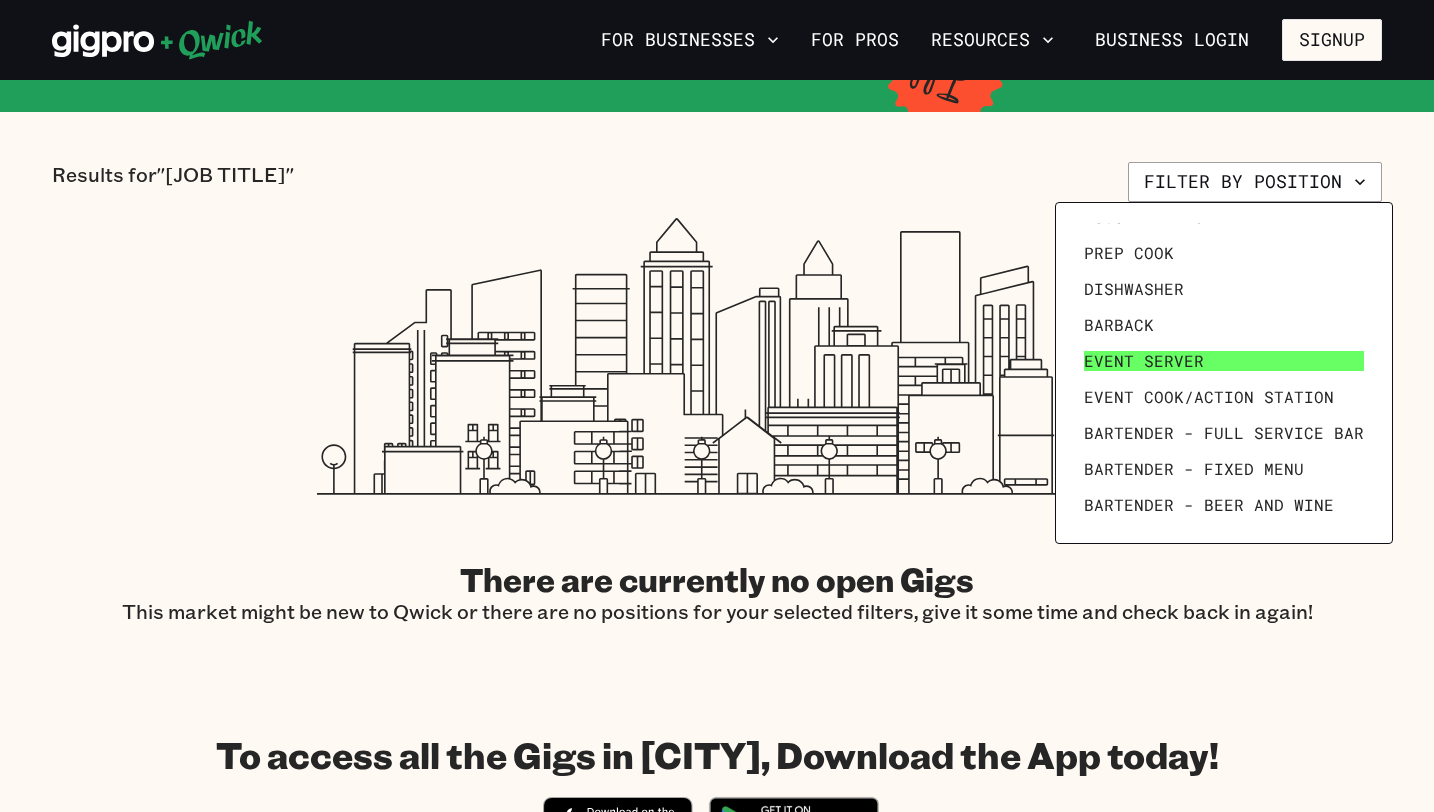 click on "Event Server" at bounding box center [1144, 361] 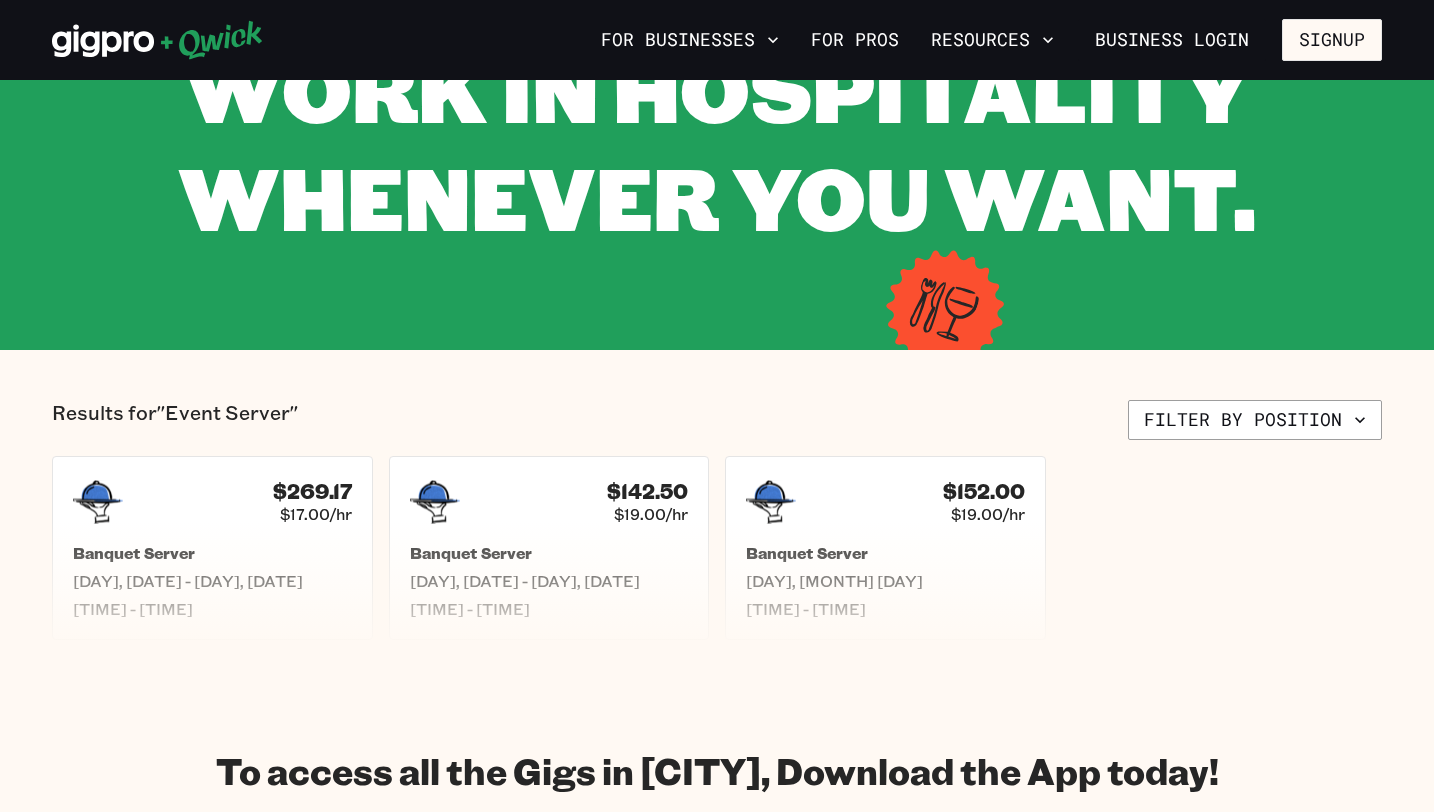 scroll, scrollTop: 197, scrollLeft: 0, axis: vertical 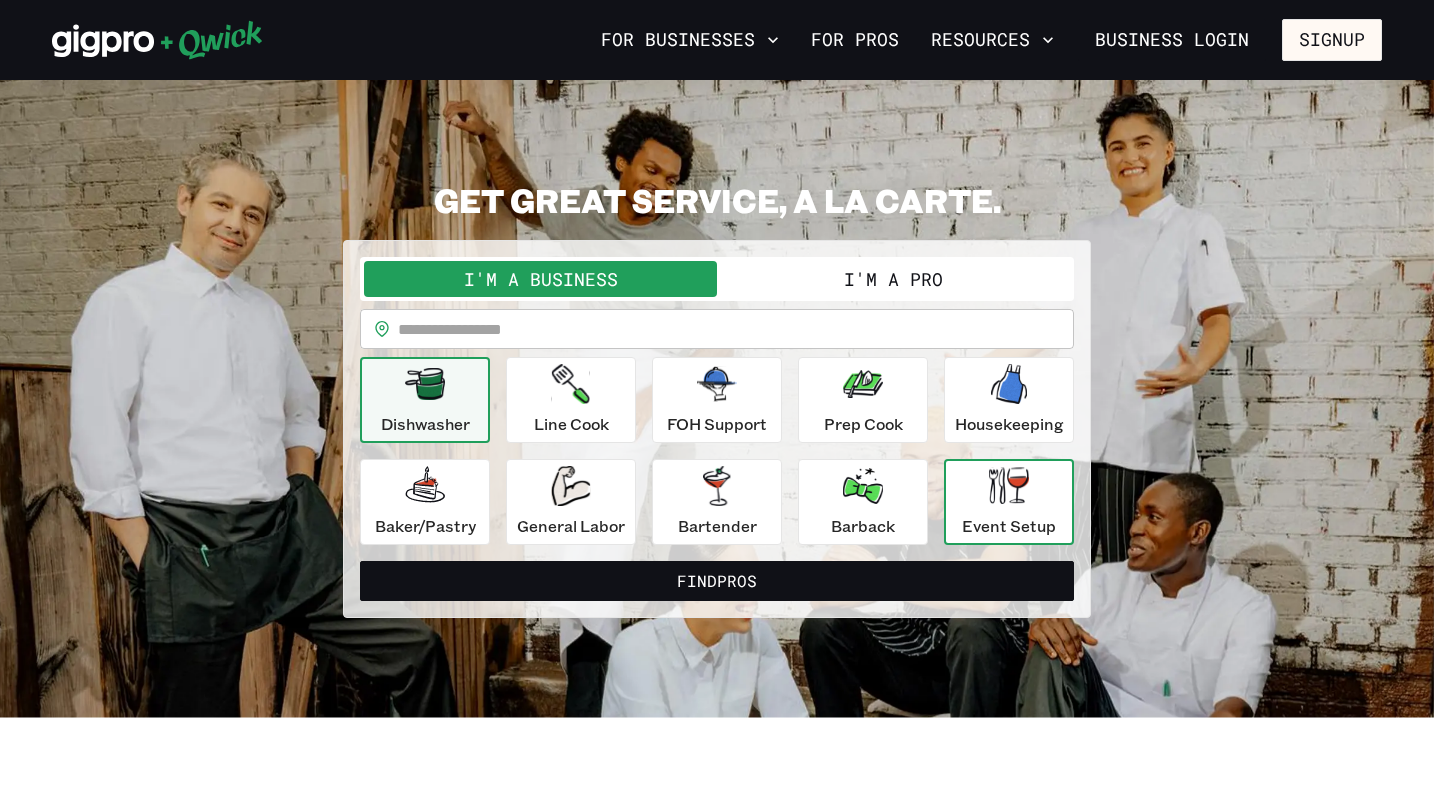 click on "Event Setup" at bounding box center (1009, 502) 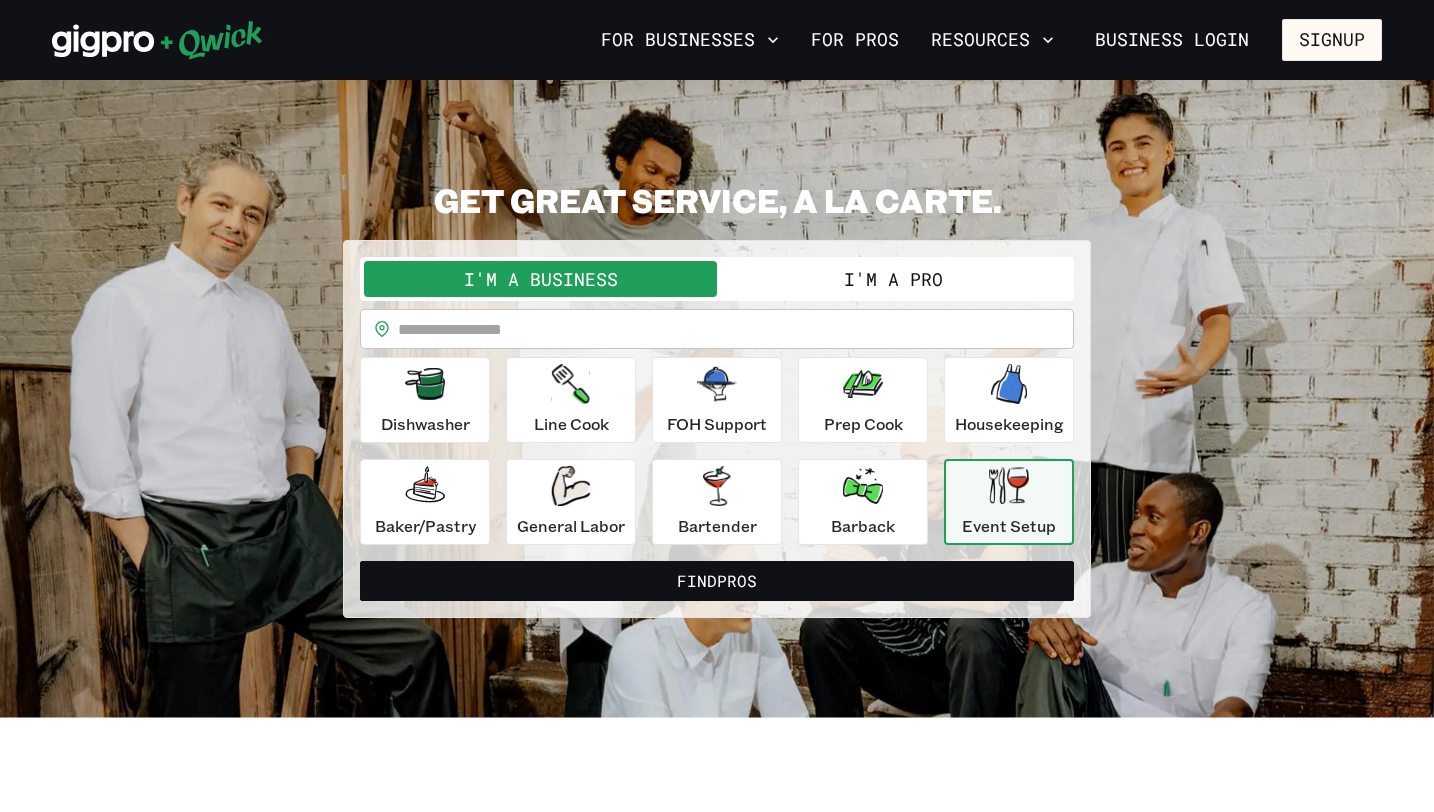click at bounding box center (736, 329) 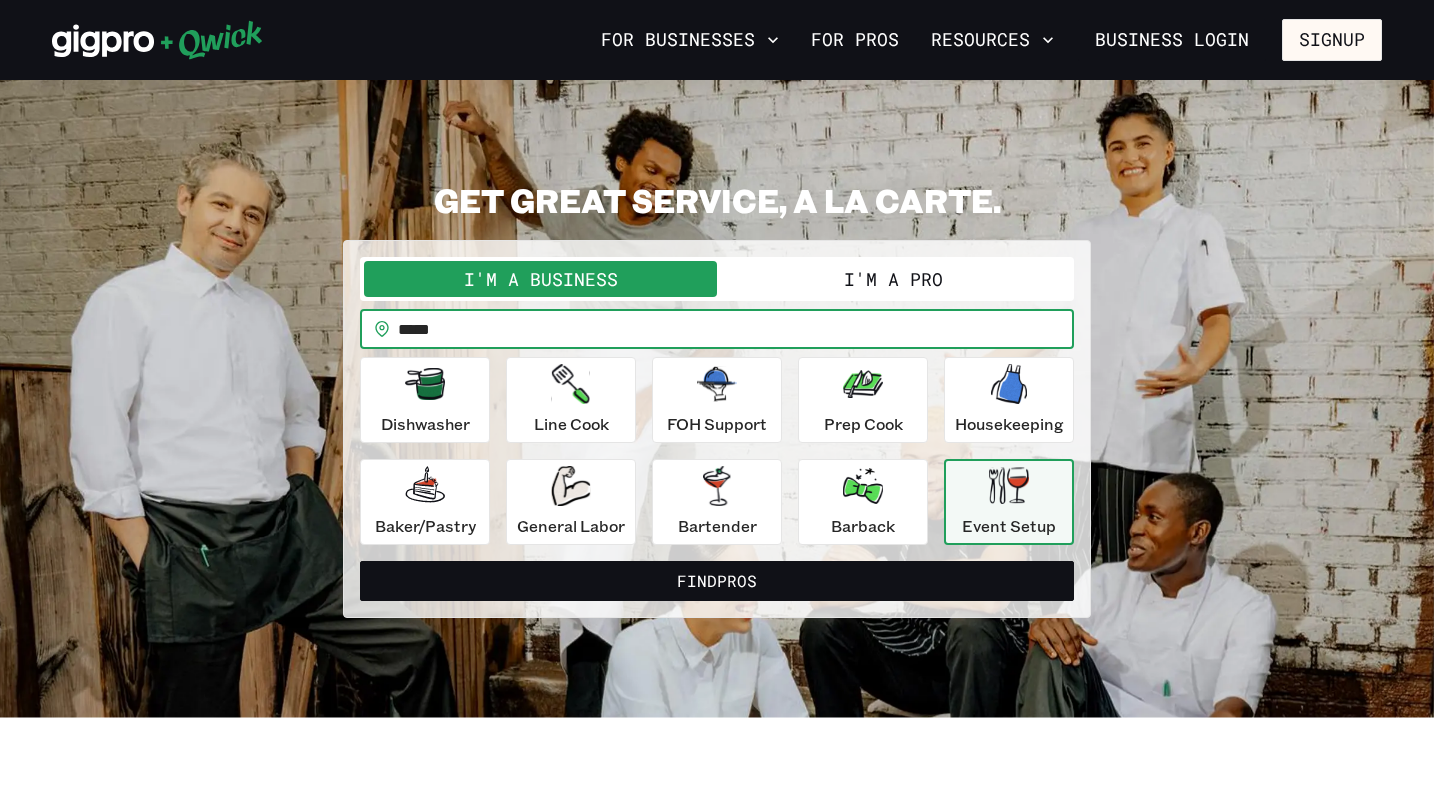 type on "*****" 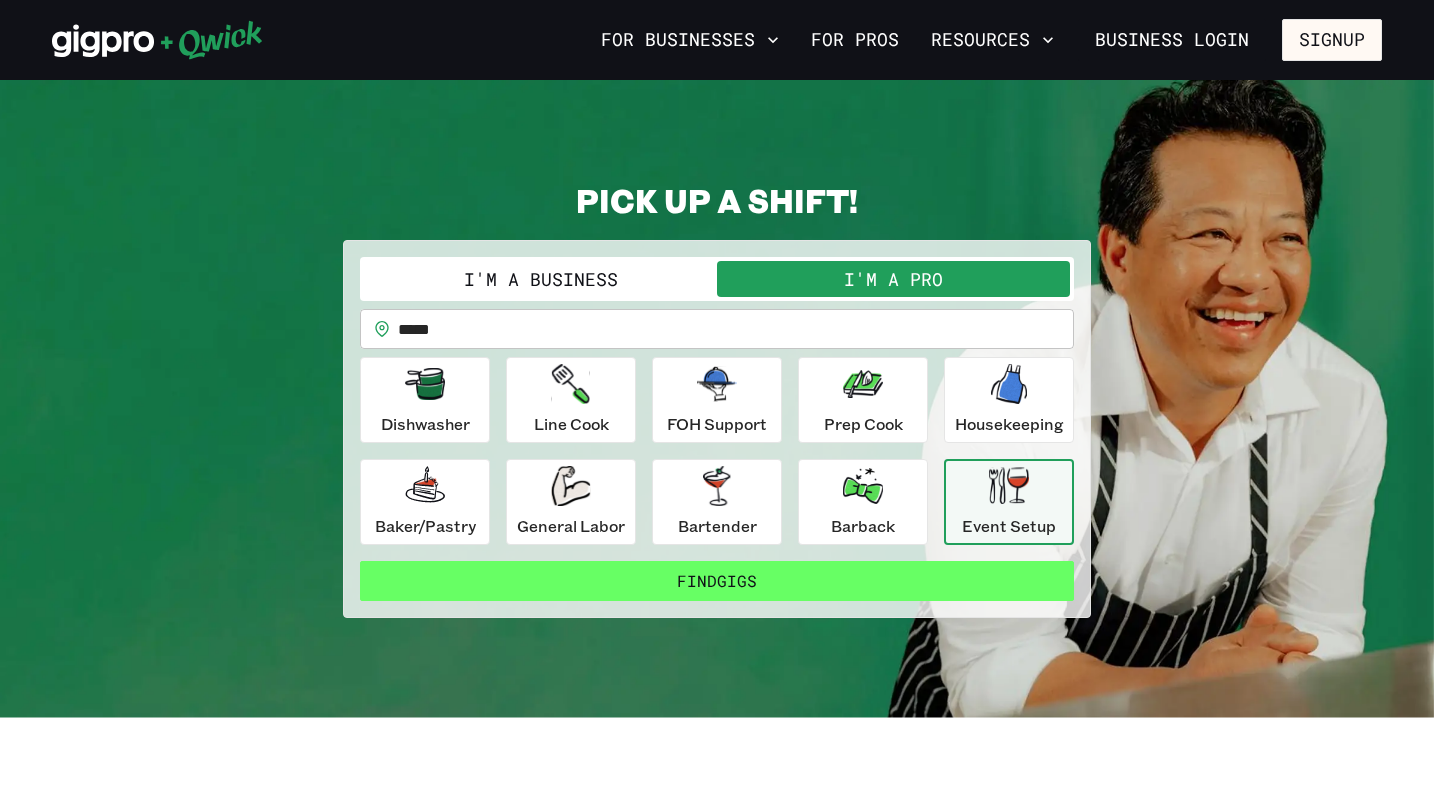 click on "Find  Gigs" at bounding box center [717, 581] 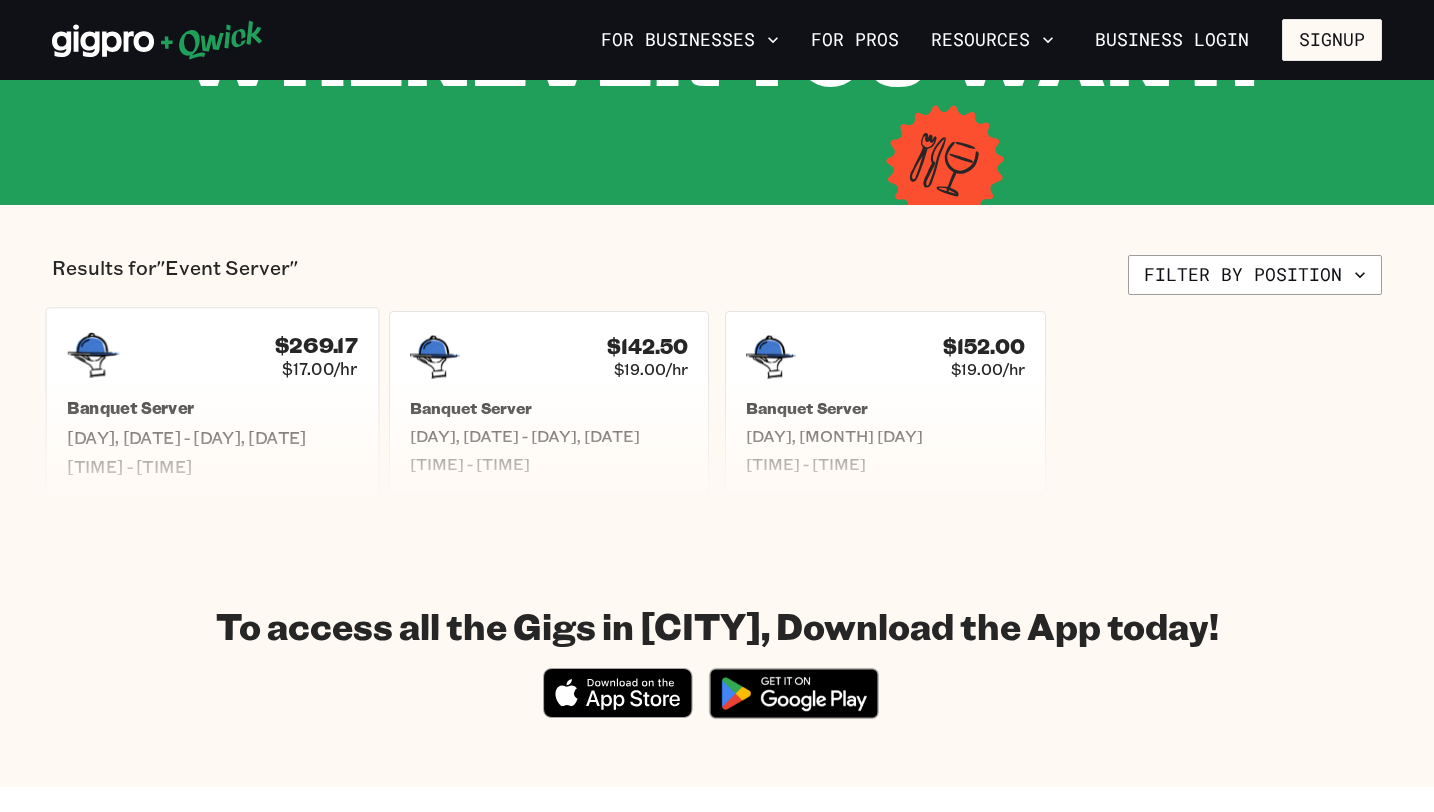 scroll, scrollTop: 344, scrollLeft: 0, axis: vertical 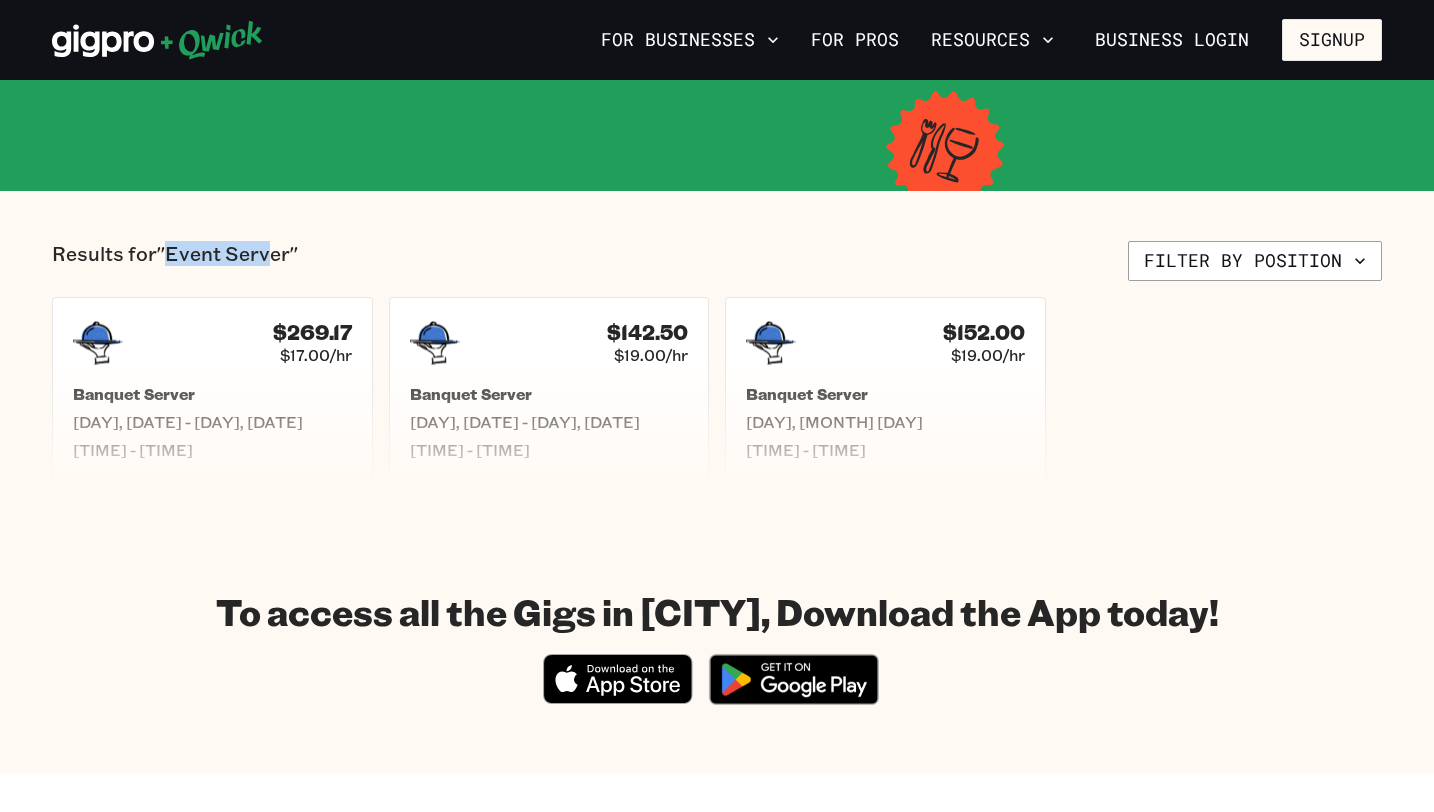 drag, startPoint x: 166, startPoint y: 255, endPoint x: 268, endPoint y: 255, distance: 102 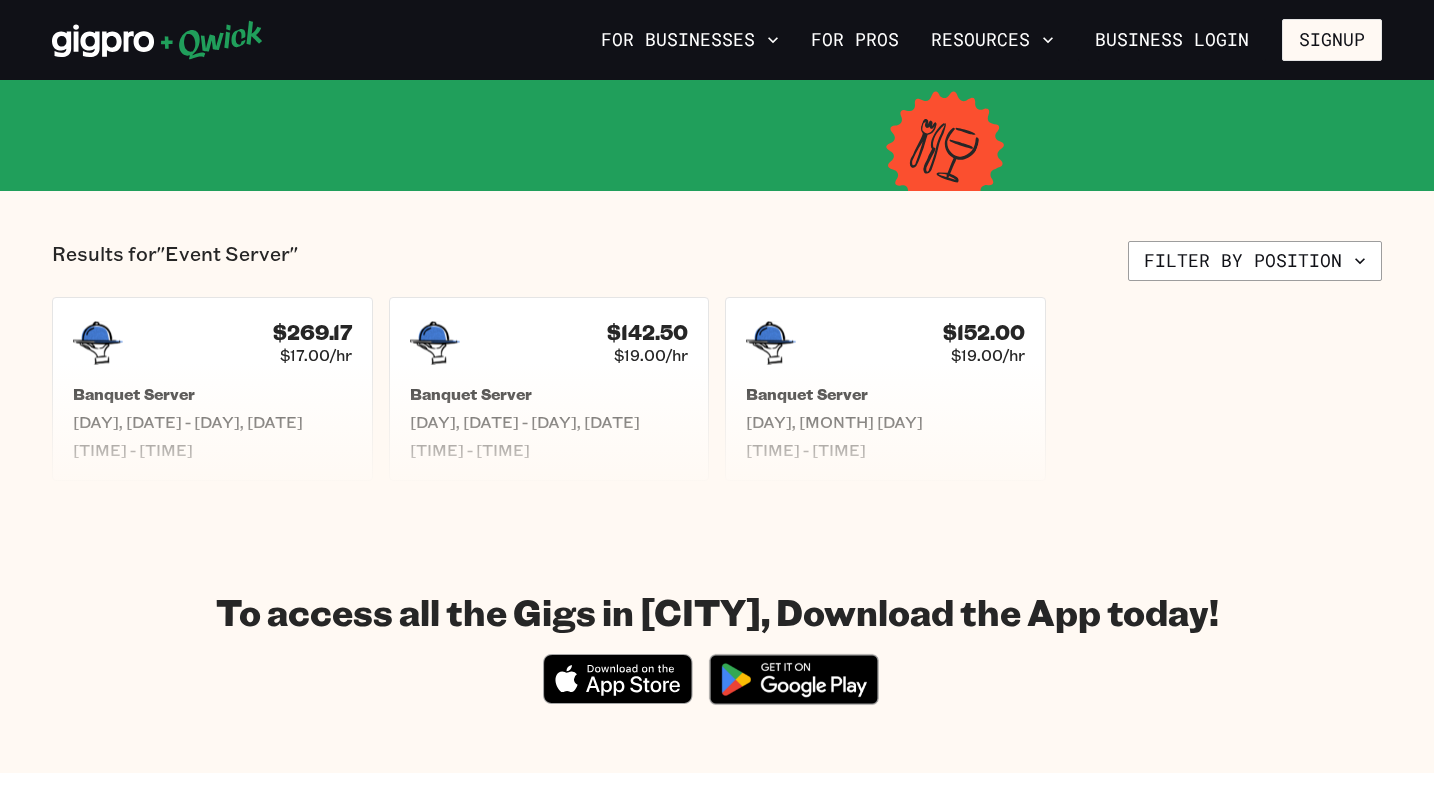 click on "Results for  "Event Server"" at bounding box center (175, 261) 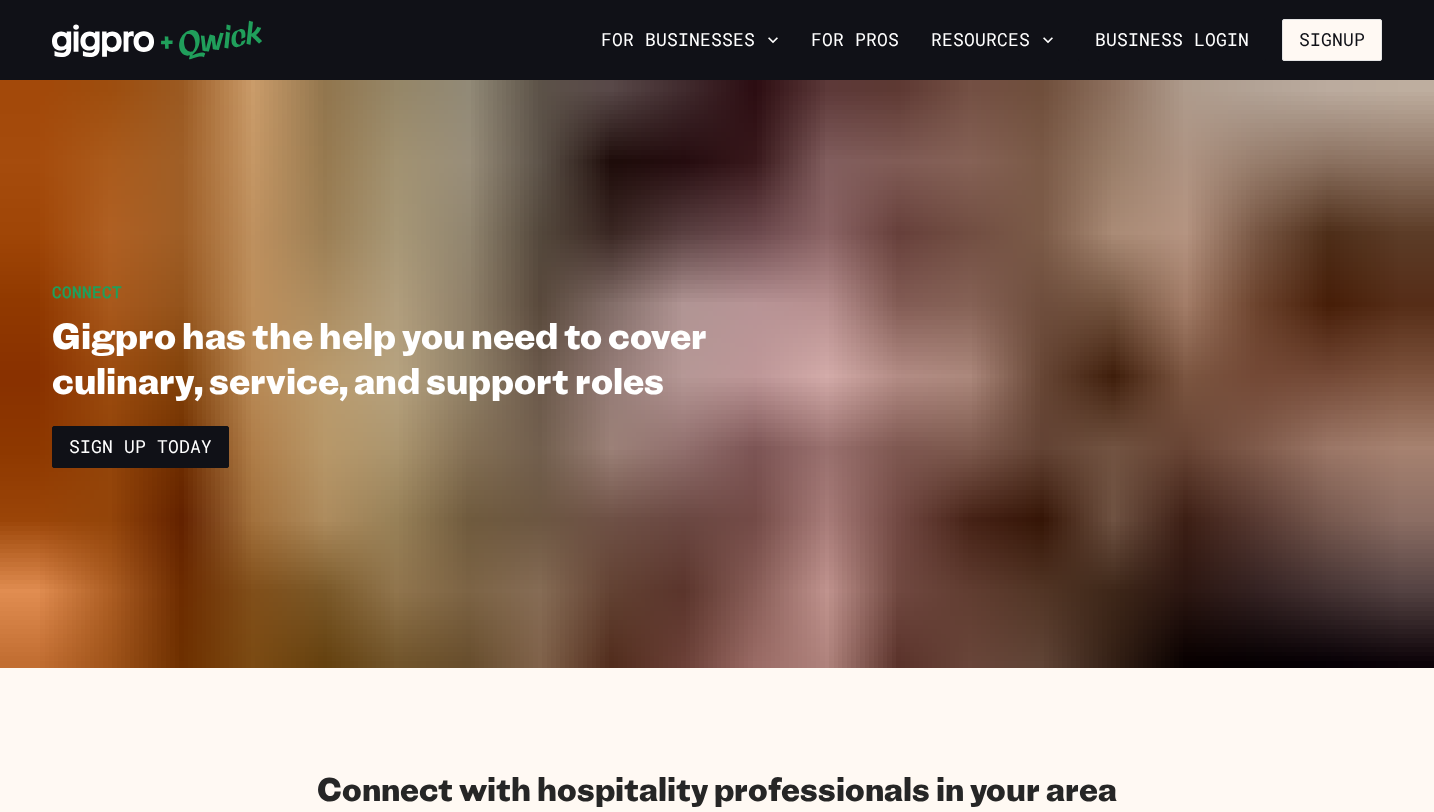 scroll, scrollTop: 0, scrollLeft: 0, axis: both 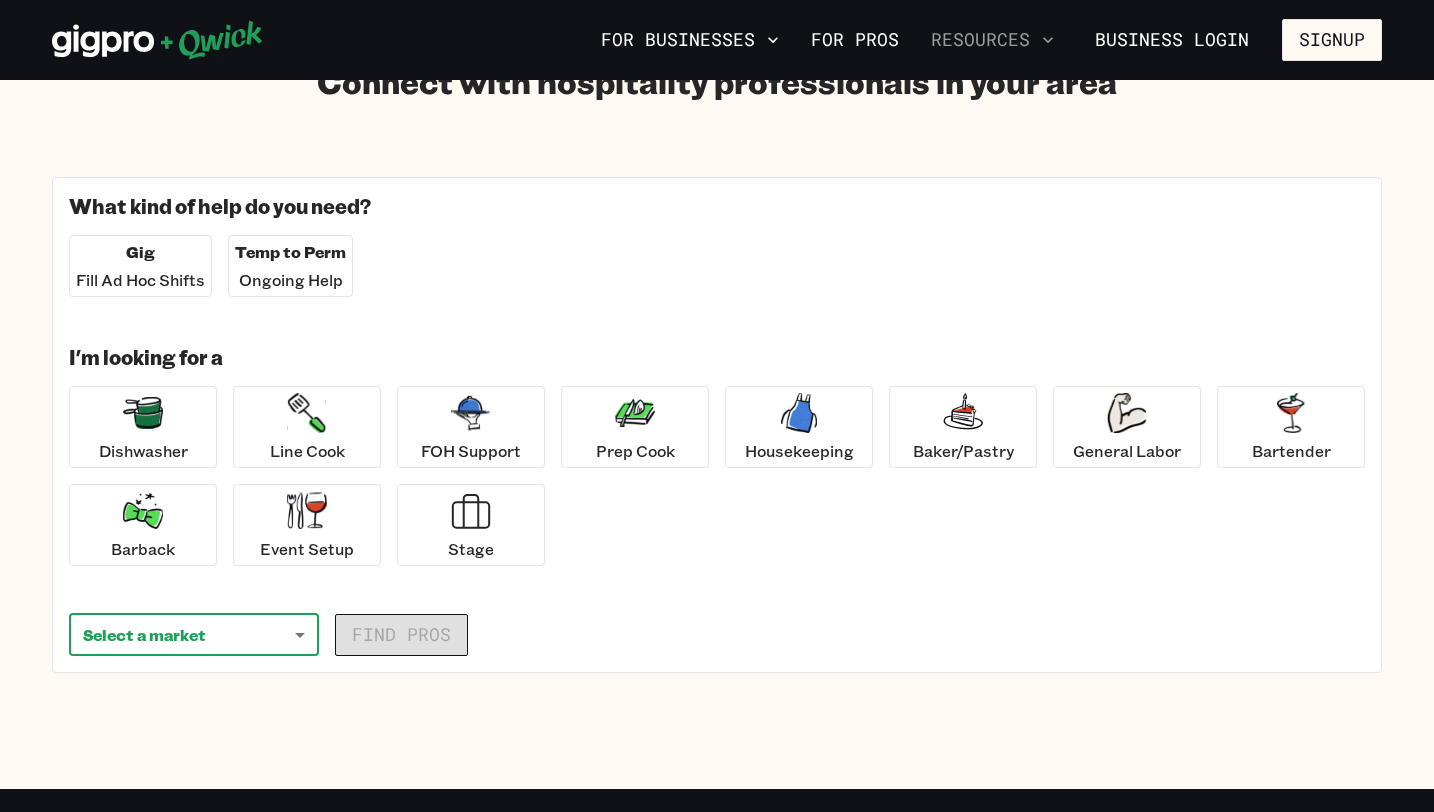 click on "Resources" at bounding box center (992, 40) 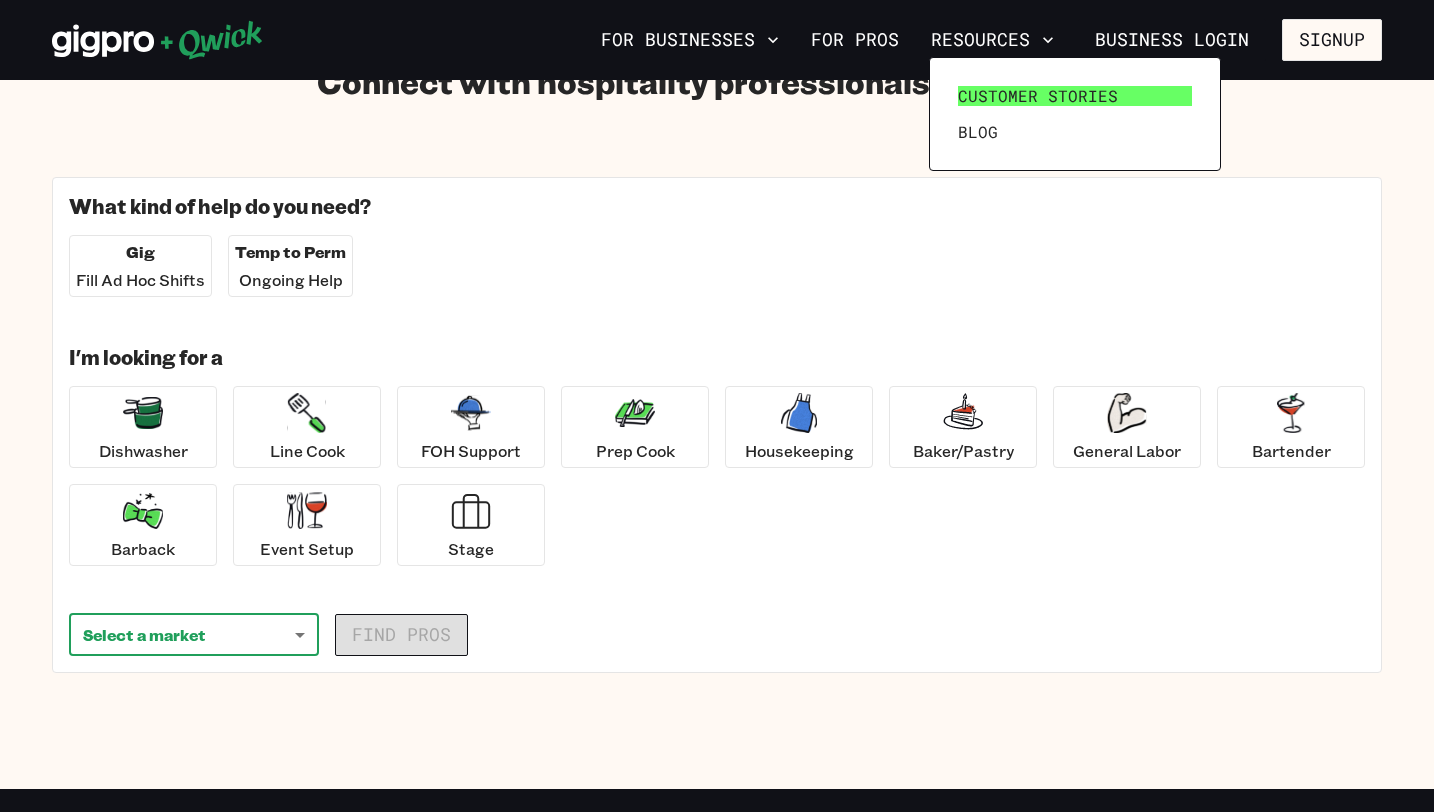 click on "Customer stories" at bounding box center (1038, 96) 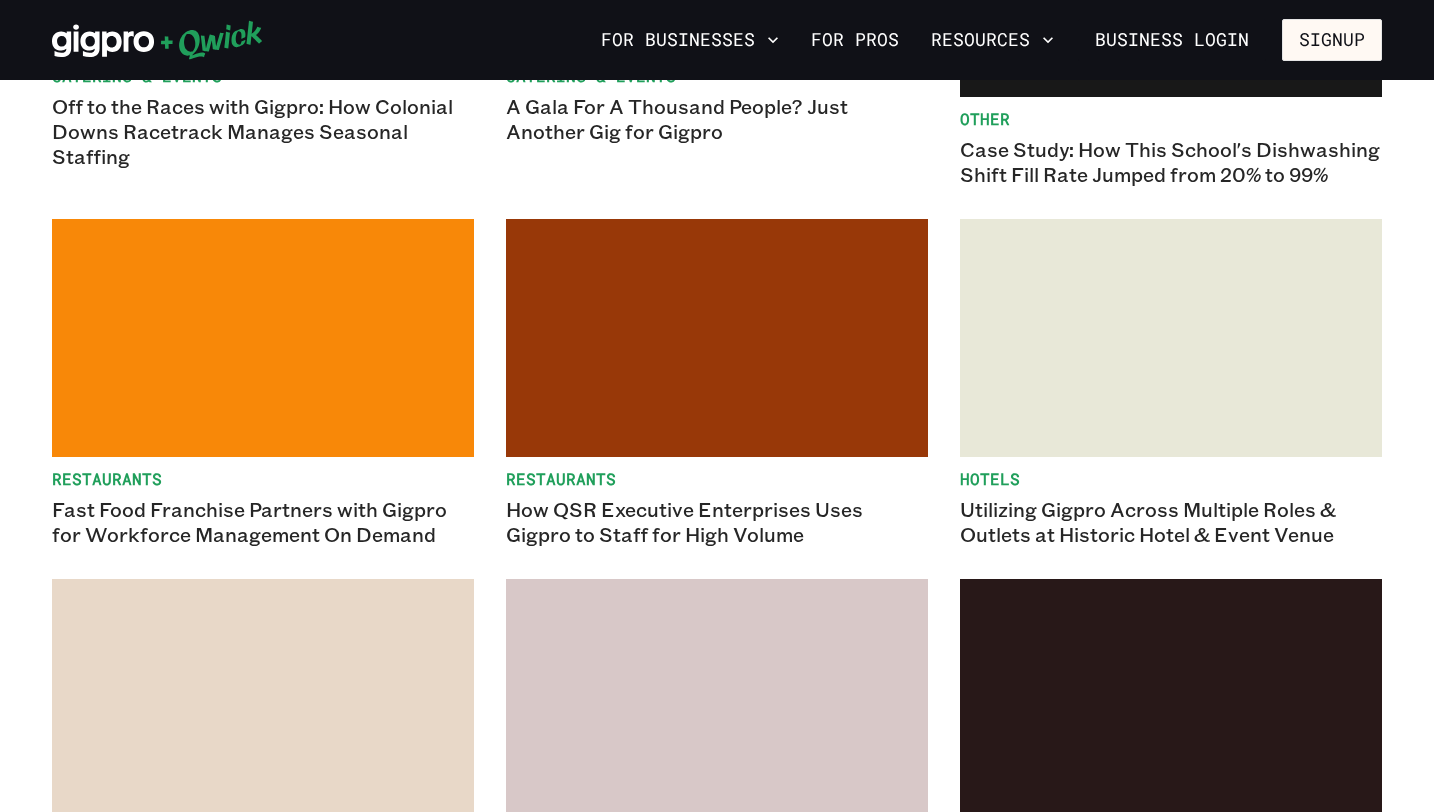 scroll, scrollTop: 0, scrollLeft: 0, axis: both 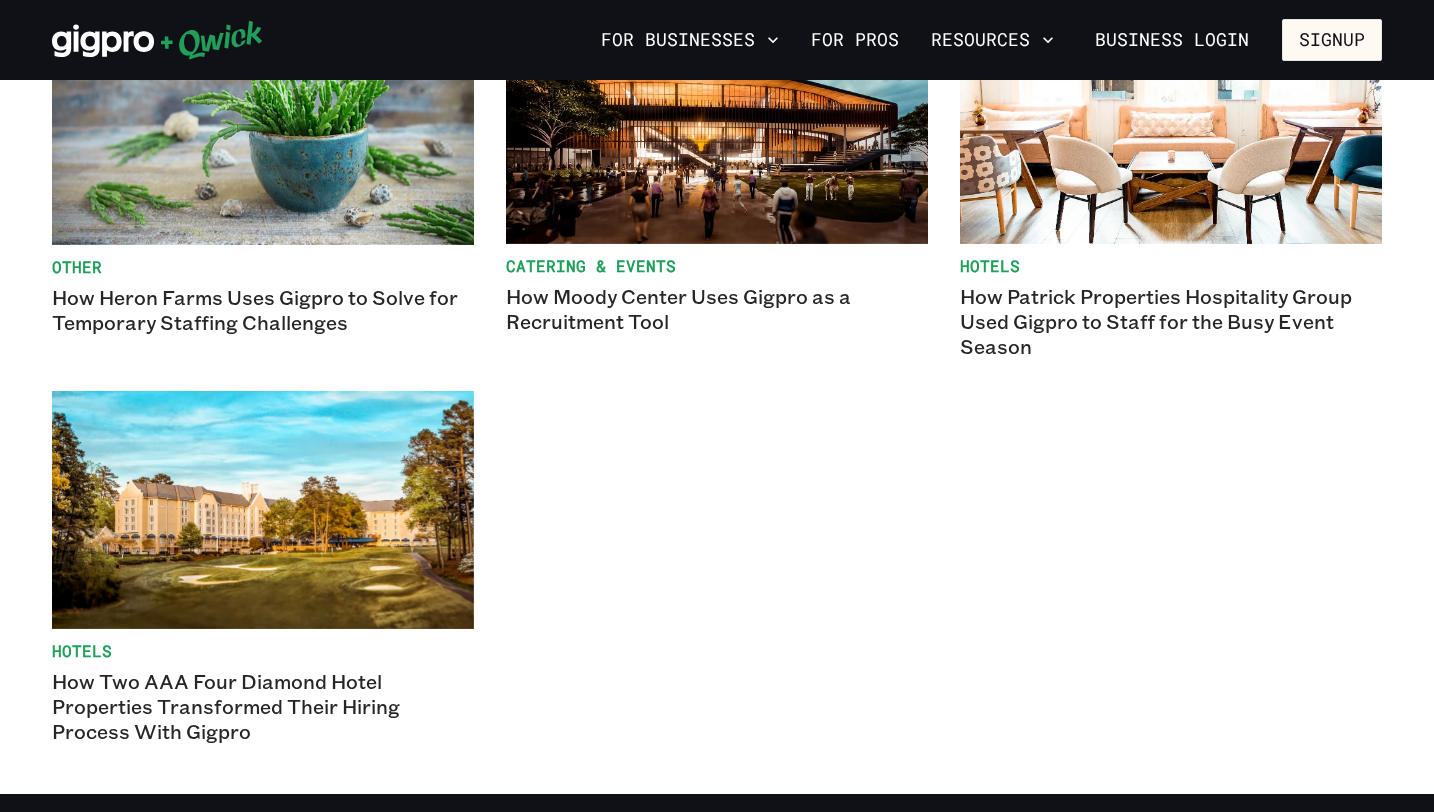 click 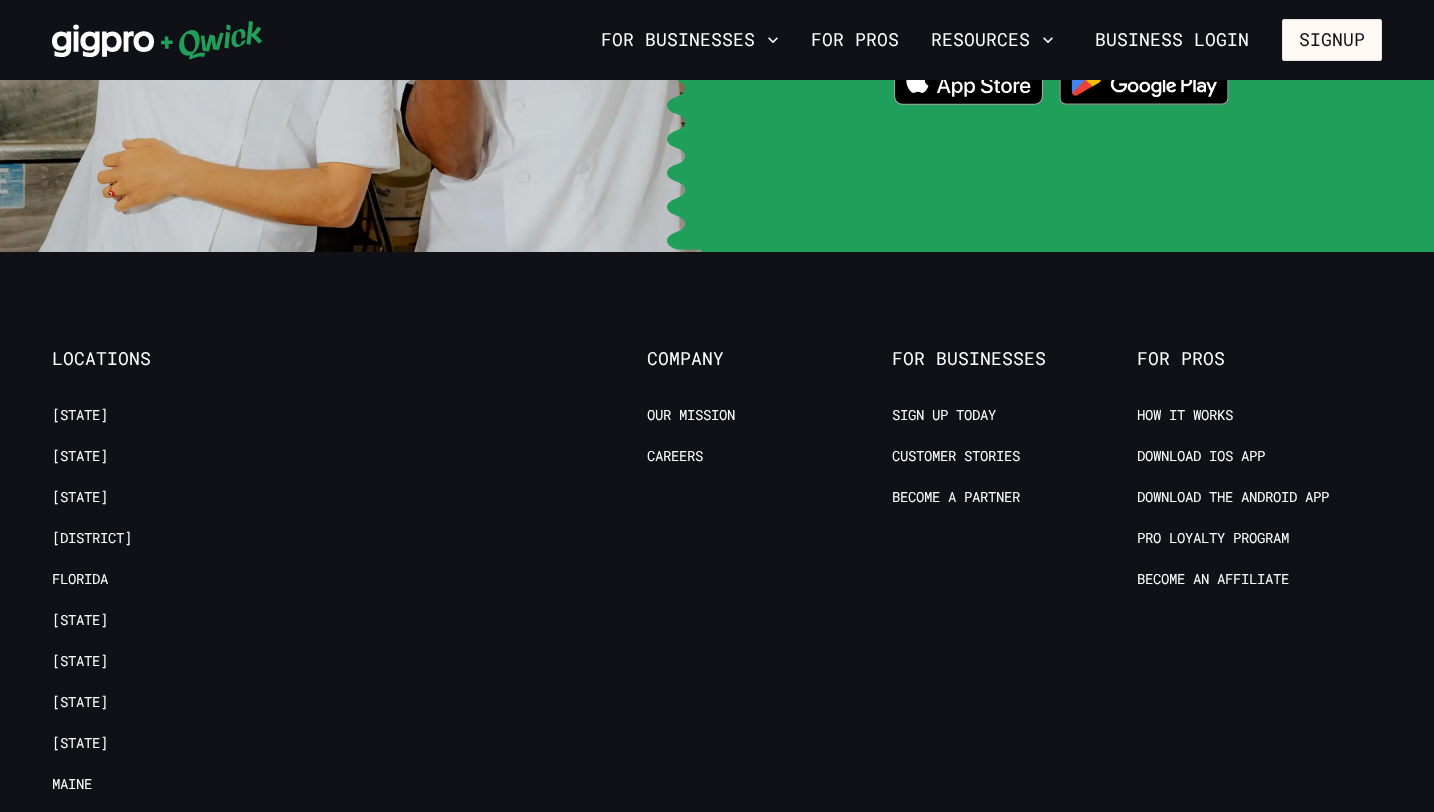 scroll, scrollTop: 3761, scrollLeft: 0, axis: vertical 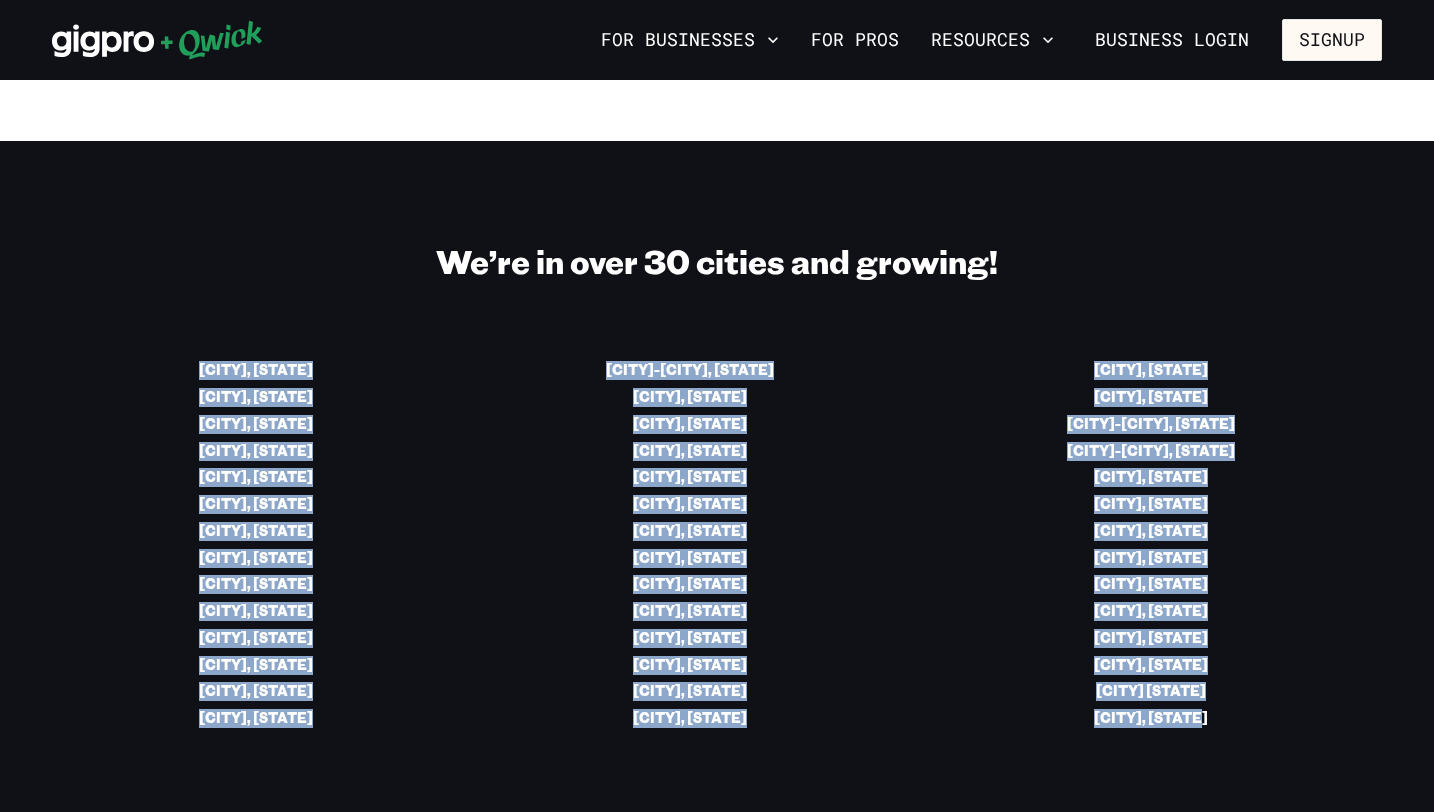 drag, startPoint x: 186, startPoint y: 362, endPoint x: 1310, endPoint y: 710, distance: 1176.6393 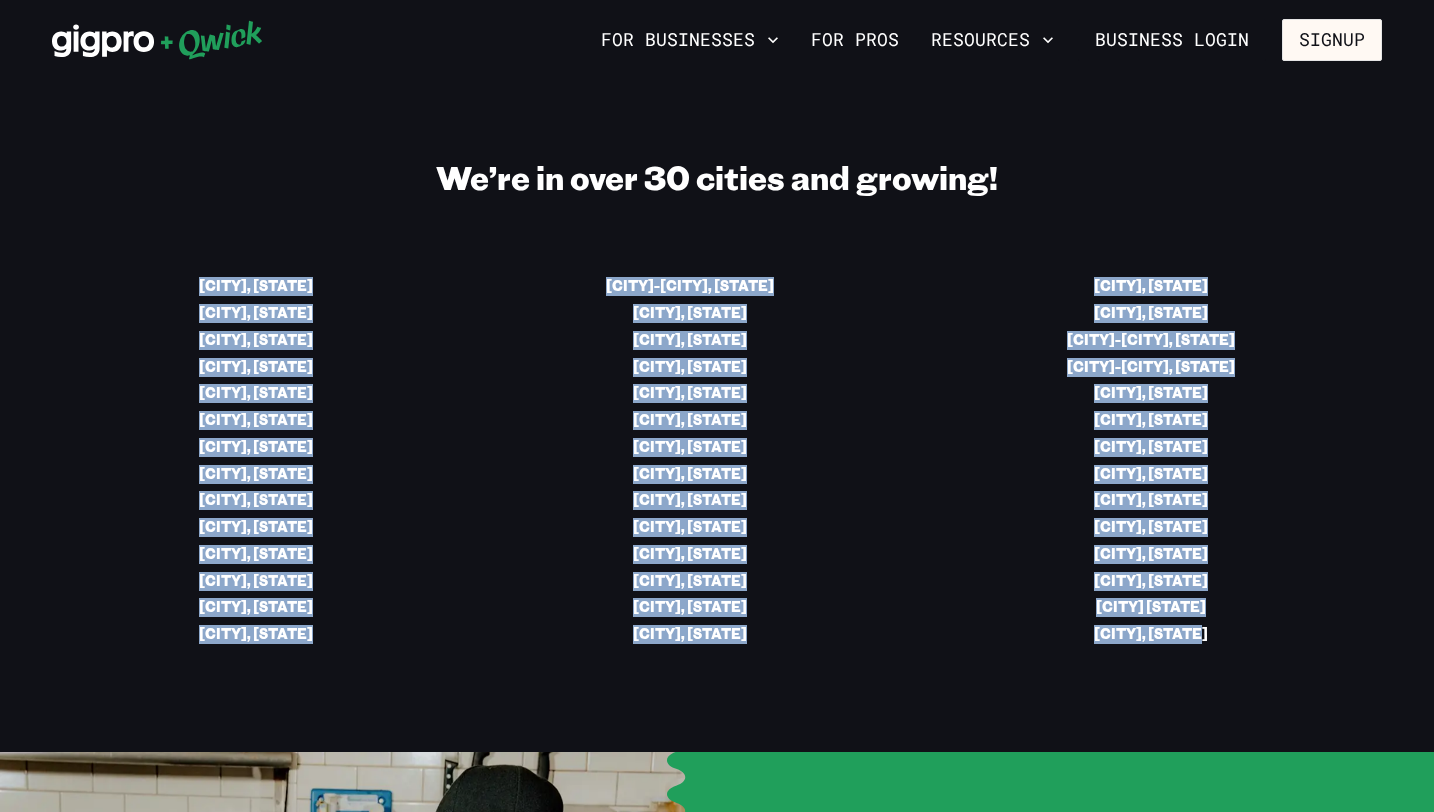scroll, scrollTop: 2718, scrollLeft: 0, axis: vertical 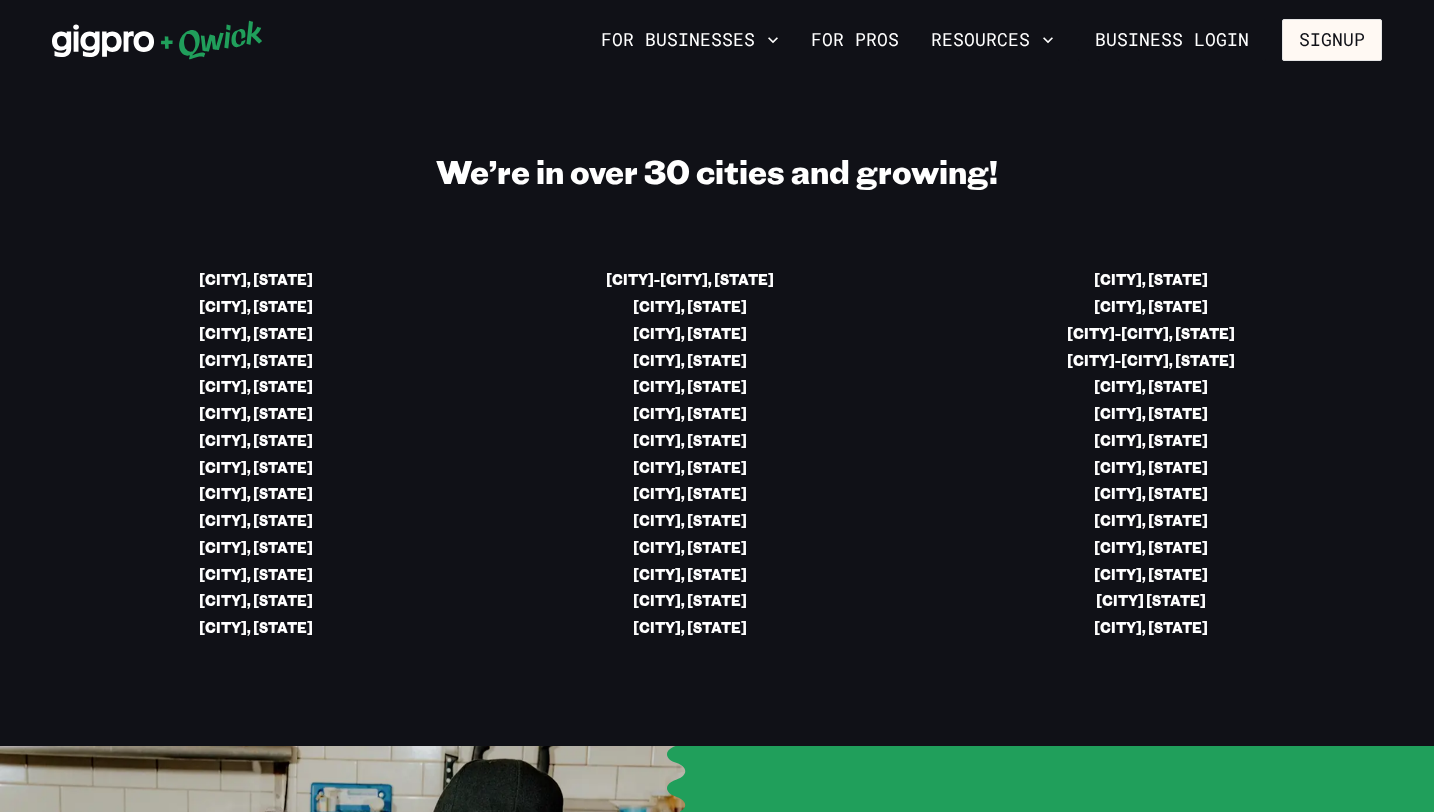 click on "We’re in over 30 cities and growing!  Asheville, NC Atlanta, GA Austin, TX Baltimore, MD Boston, MA Charleston, SC Charlotte, NC Chicago, IL Cincinnati, OH Cleveland, OH Columbus, OH Dallas, TX Denver, CO Ft. Lauderdale, FL Greensboro-Winston-Salem, NC Greenville, SC Hilton Head, SC Houston, TX Jacksonville, FL Los Angeles, CA Louisville, KY Miami, FL Myrtle Beach, SC Nashville, TN New Orleans, LA New York City, NY Orlando, FL Palm Beach, FL Philadelphia, PA Phoenix, AZ Portland-Bangor, ME Raleigh-Durham, NC Richmond, VA San Antonio, TX San Diego, CA San Francisco, CA Savannah, GA Seattle, WA Tampa, FL Virginia Beach, VA Washington DC Wilmington, NC" at bounding box center [717, 398] 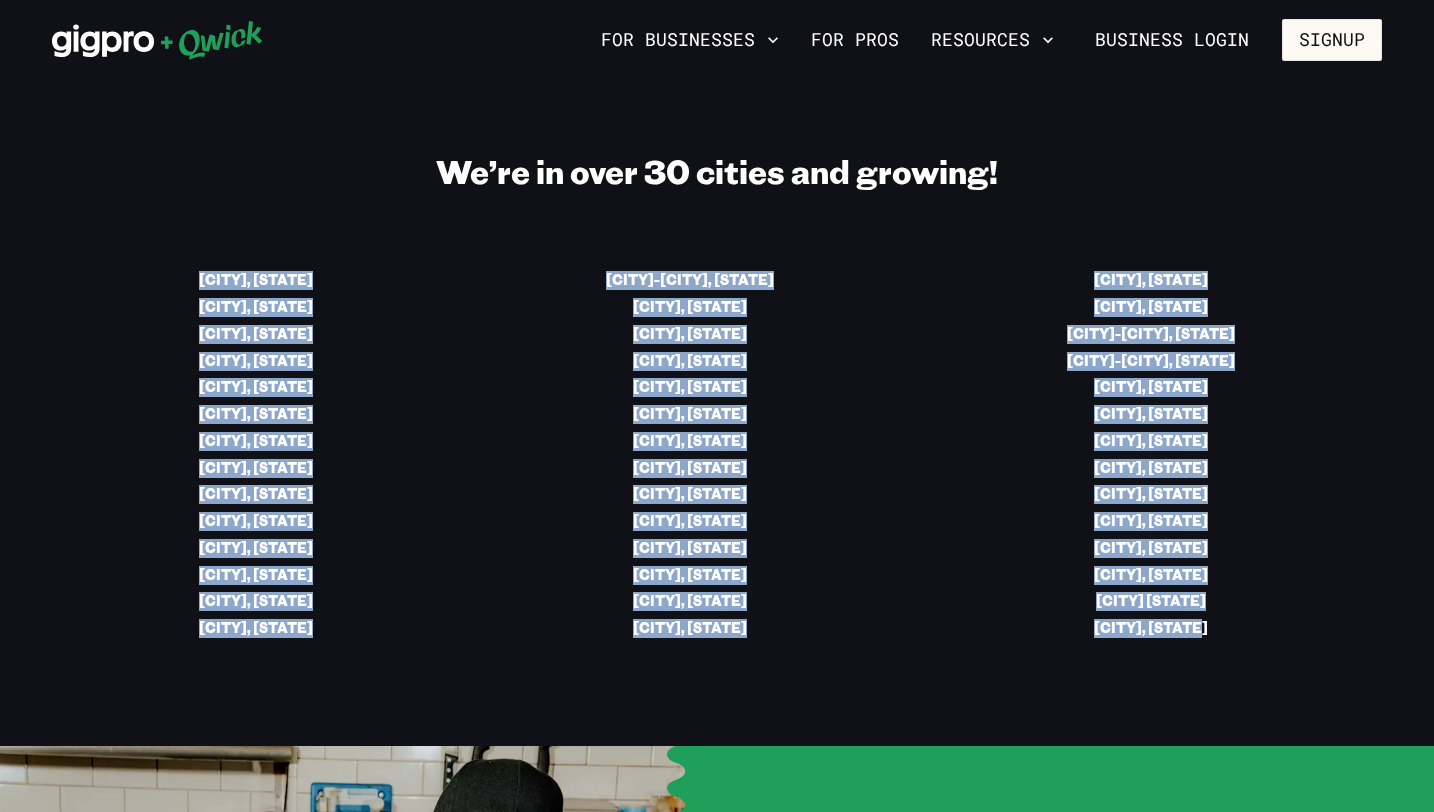drag, startPoint x: 1261, startPoint y: 629, endPoint x: 136, endPoint y: 233, distance: 1192.6613 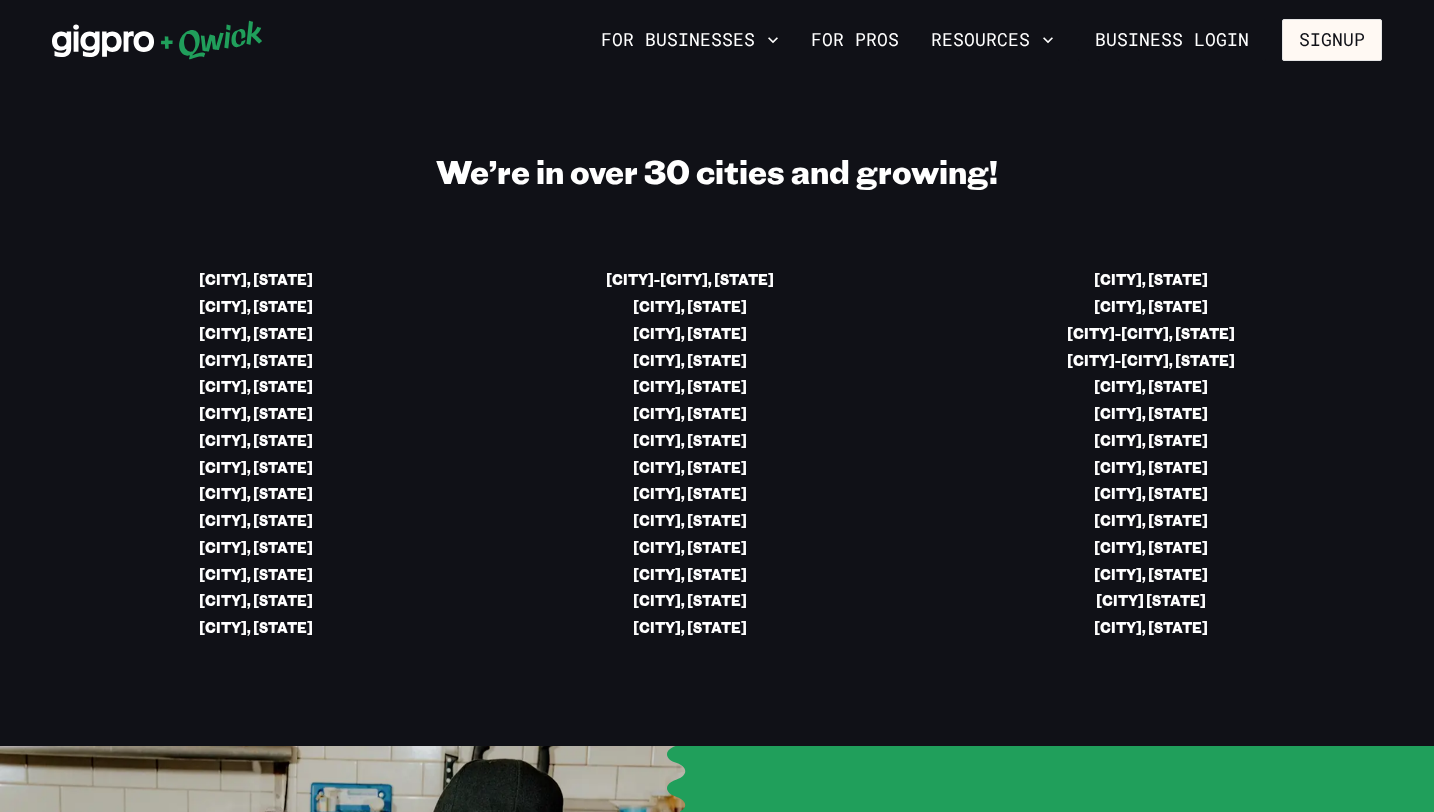 click on "We’re in over 30 cities and growing!  Asheville, NC Atlanta, GA Austin, TX Baltimore, MD Boston, MA Charleston, SC Charlotte, NC Chicago, IL Cincinnati, OH Cleveland, OH Columbus, OH Dallas, TX Denver, CO Ft. Lauderdale, FL Greensboro-Winston-Salem, NC Greenville, SC Hilton Head, SC Houston, TX Jacksonville, FL Los Angeles, CA Louisville, KY Miami, FL Myrtle Beach, SC Nashville, TN New Orleans, LA New York City, NY Orlando, FL Palm Beach, FL Philadelphia, PA Phoenix, AZ Portland-Bangor, ME Raleigh-Durham, NC Richmond, VA San Antonio, TX San Diego, CA San Francisco, CA Savannah, GA Seattle, WA Tampa, FL Virginia Beach, VA Washington DC Wilmington, NC" at bounding box center (717, 398) 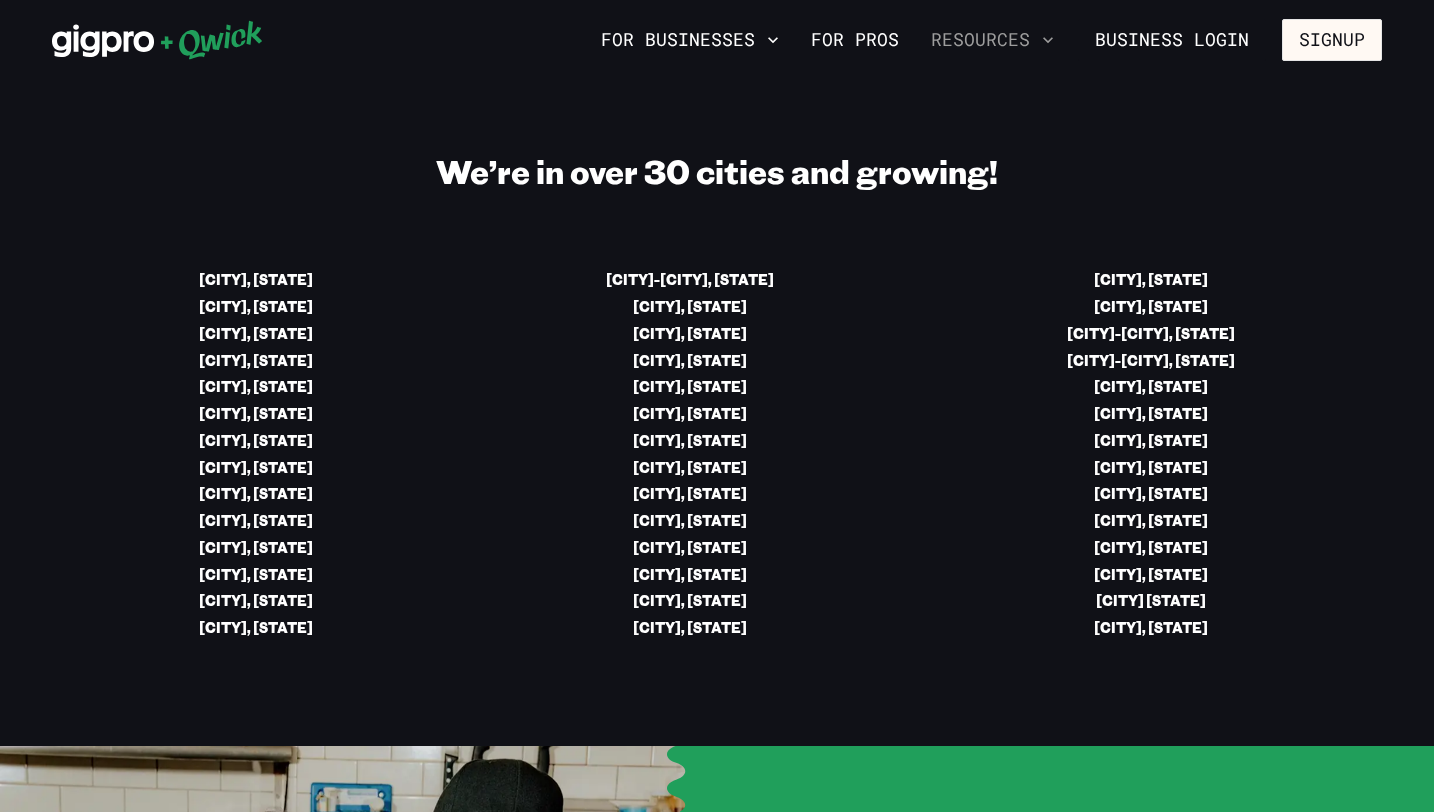 click on "Resources" at bounding box center [992, 40] 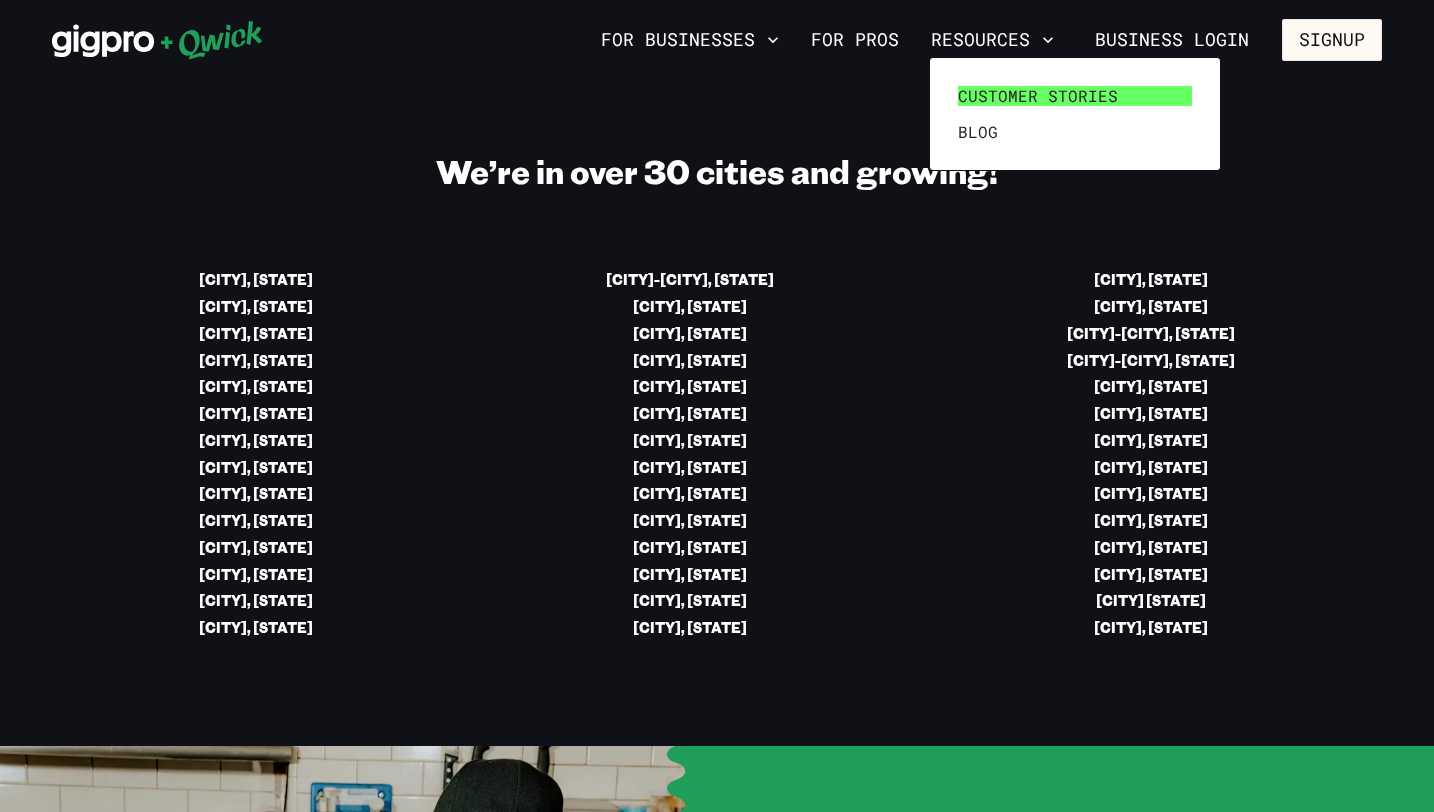 click on "Customer stories" at bounding box center (1038, 96) 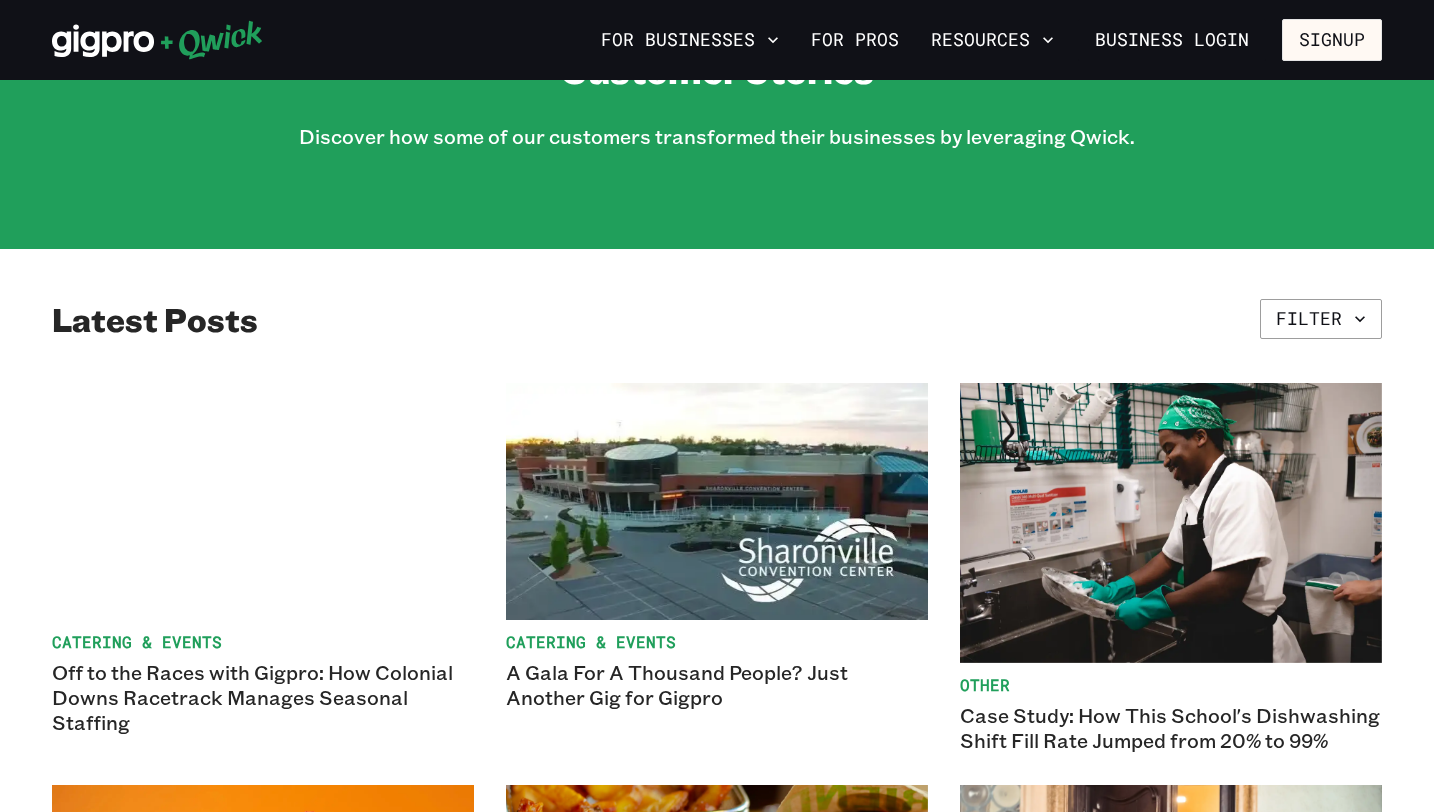 scroll, scrollTop: 0, scrollLeft: 0, axis: both 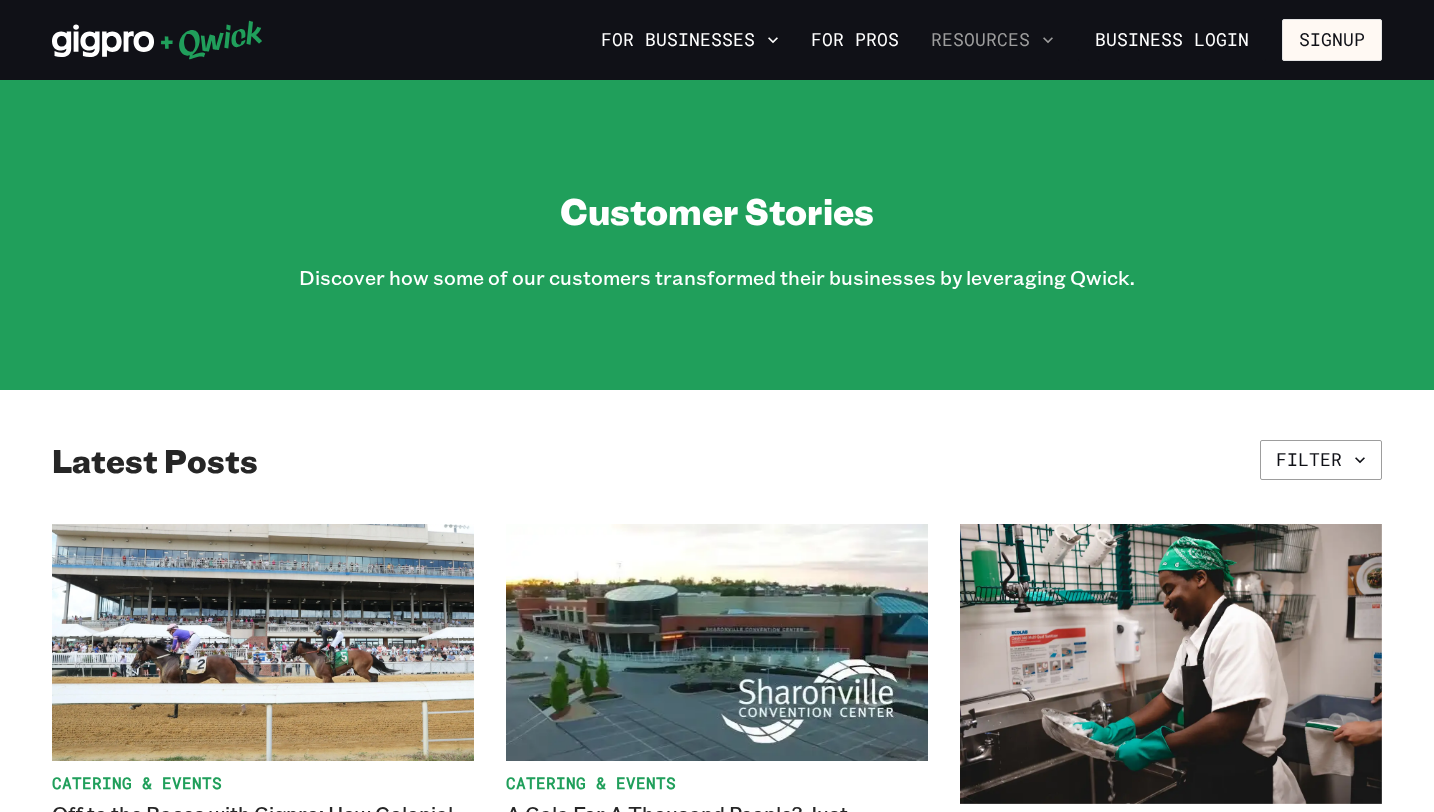 click on "Resources" at bounding box center (992, 40) 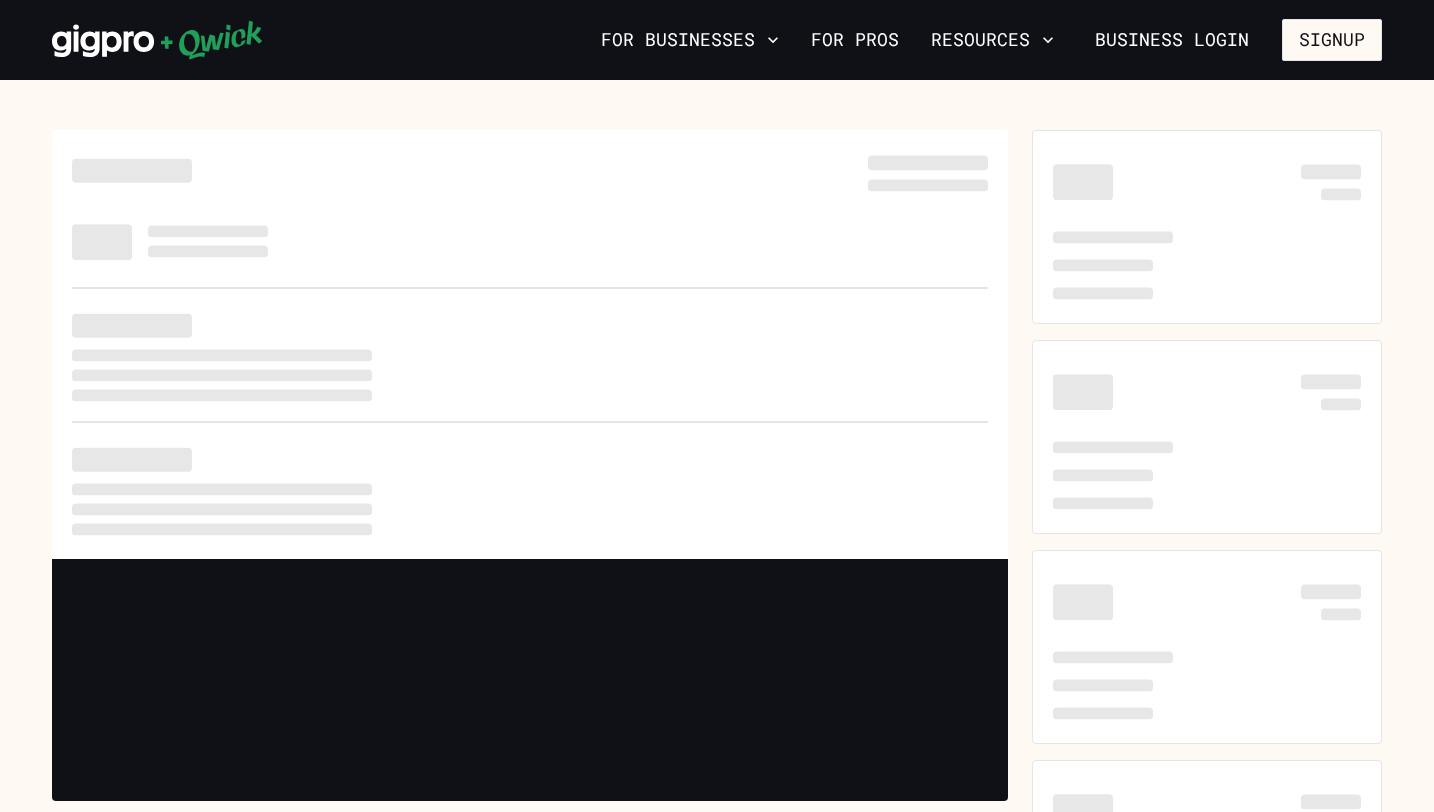 scroll, scrollTop: 0, scrollLeft: 0, axis: both 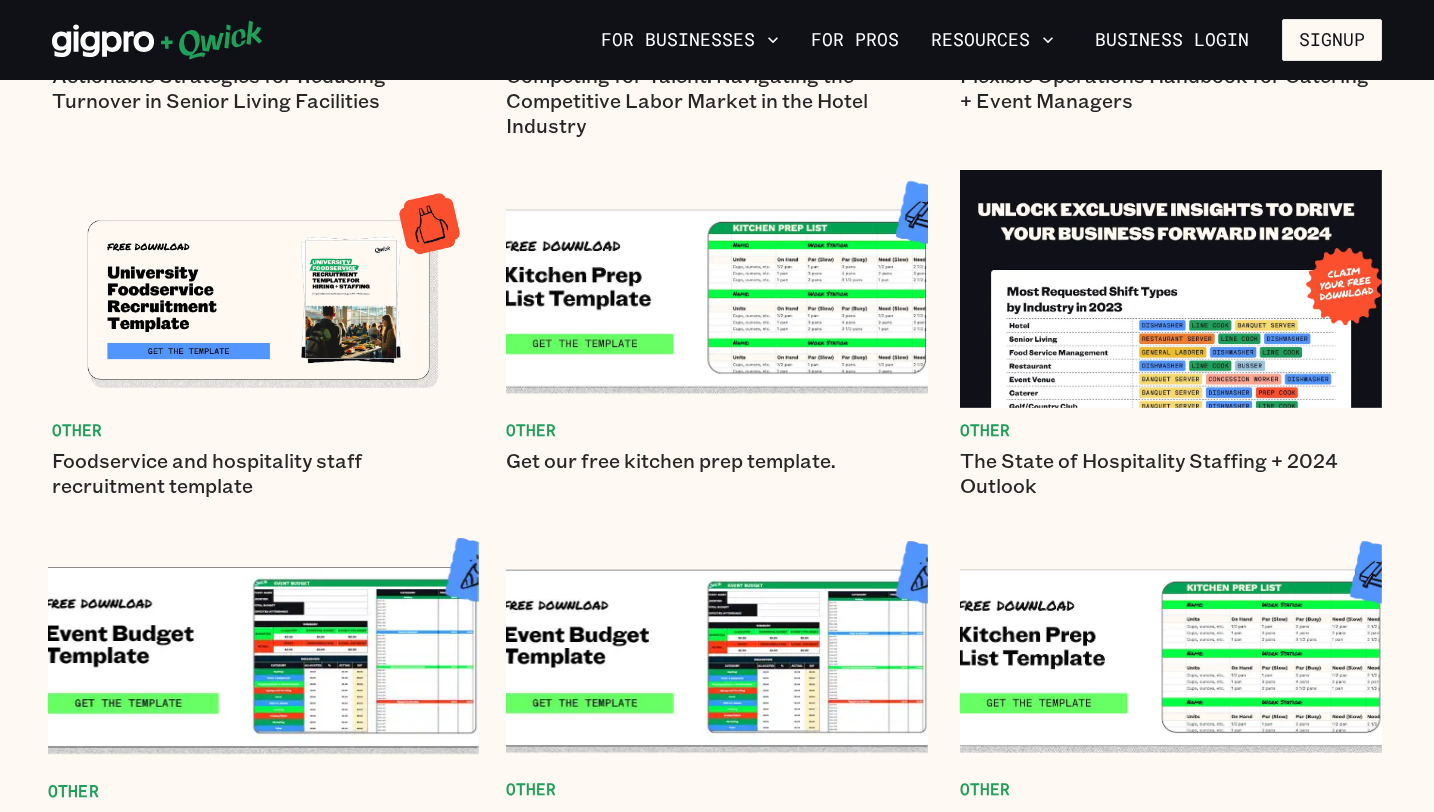click at bounding box center [263, 648] 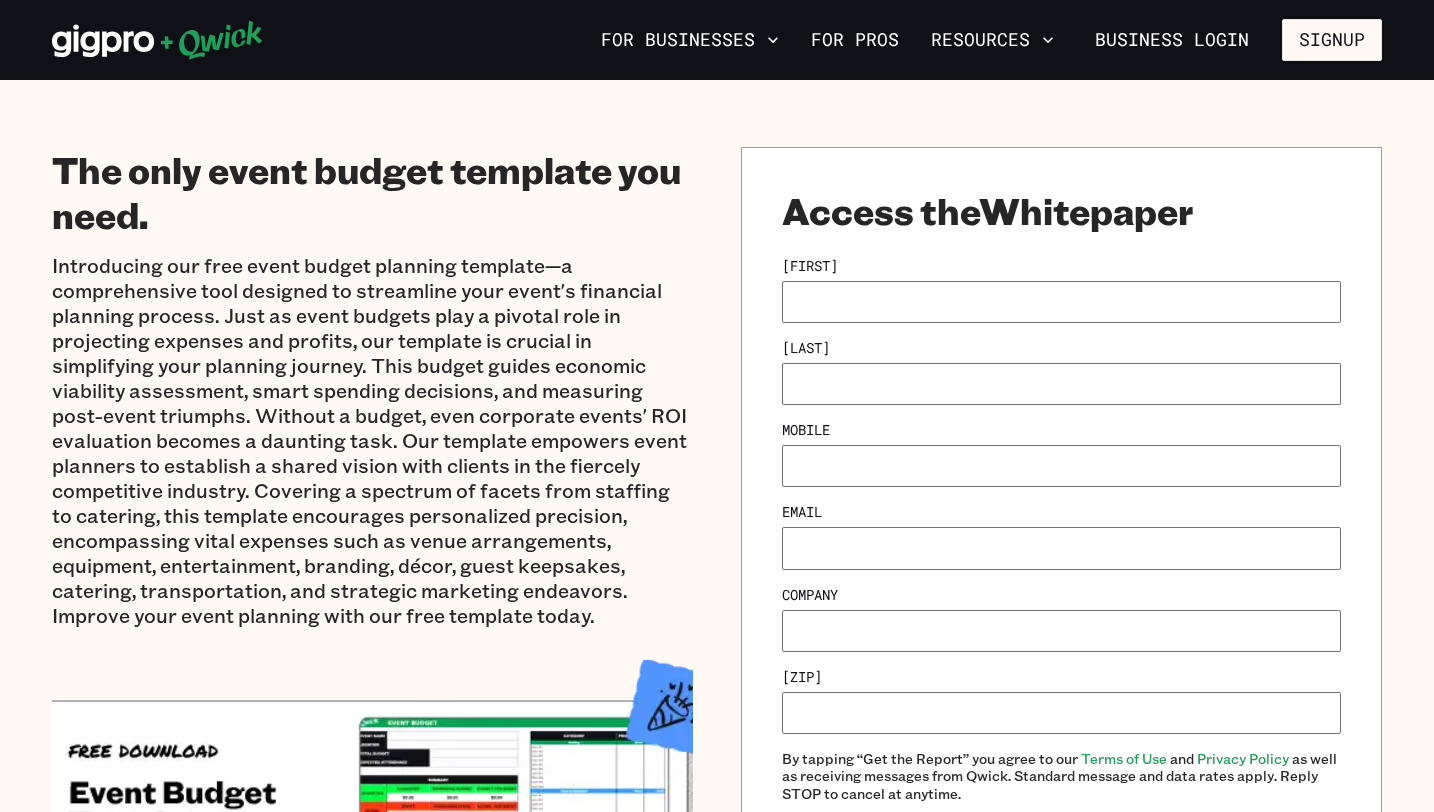 scroll, scrollTop: 0, scrollLeft: 0, axis: both 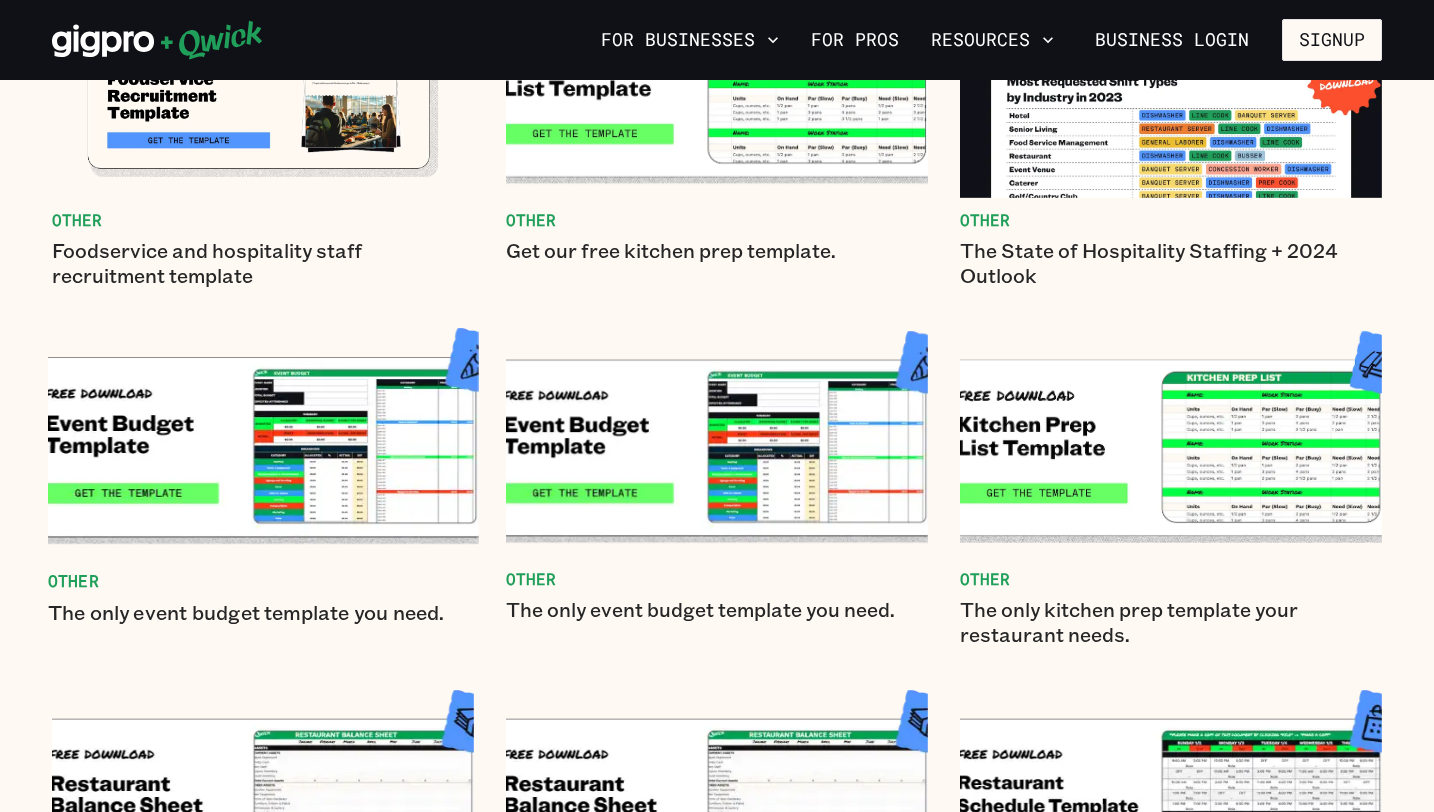 click at bounding box center [263, 438] 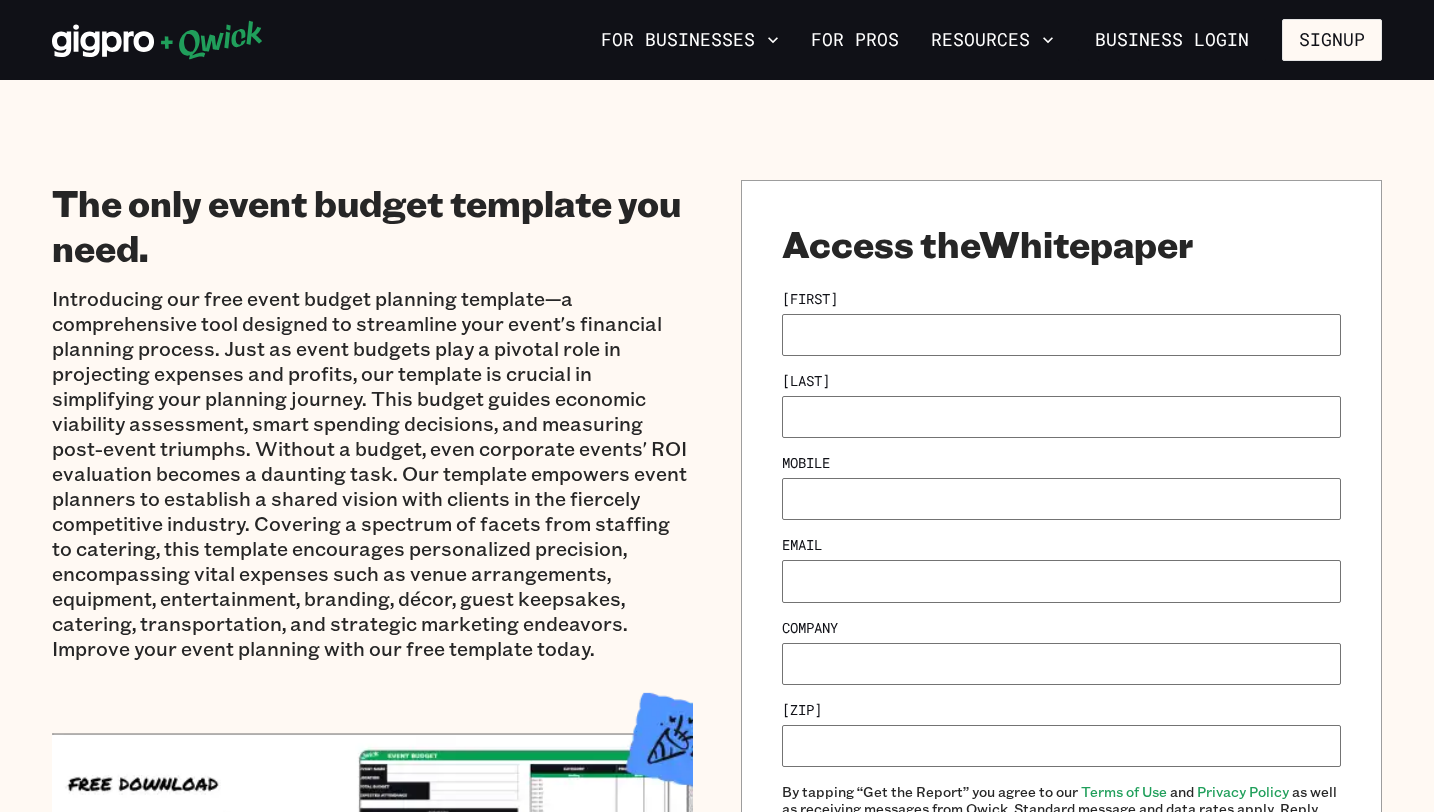 scroll, scrollTop: 669, scrollLeft: 0, axis: vertical 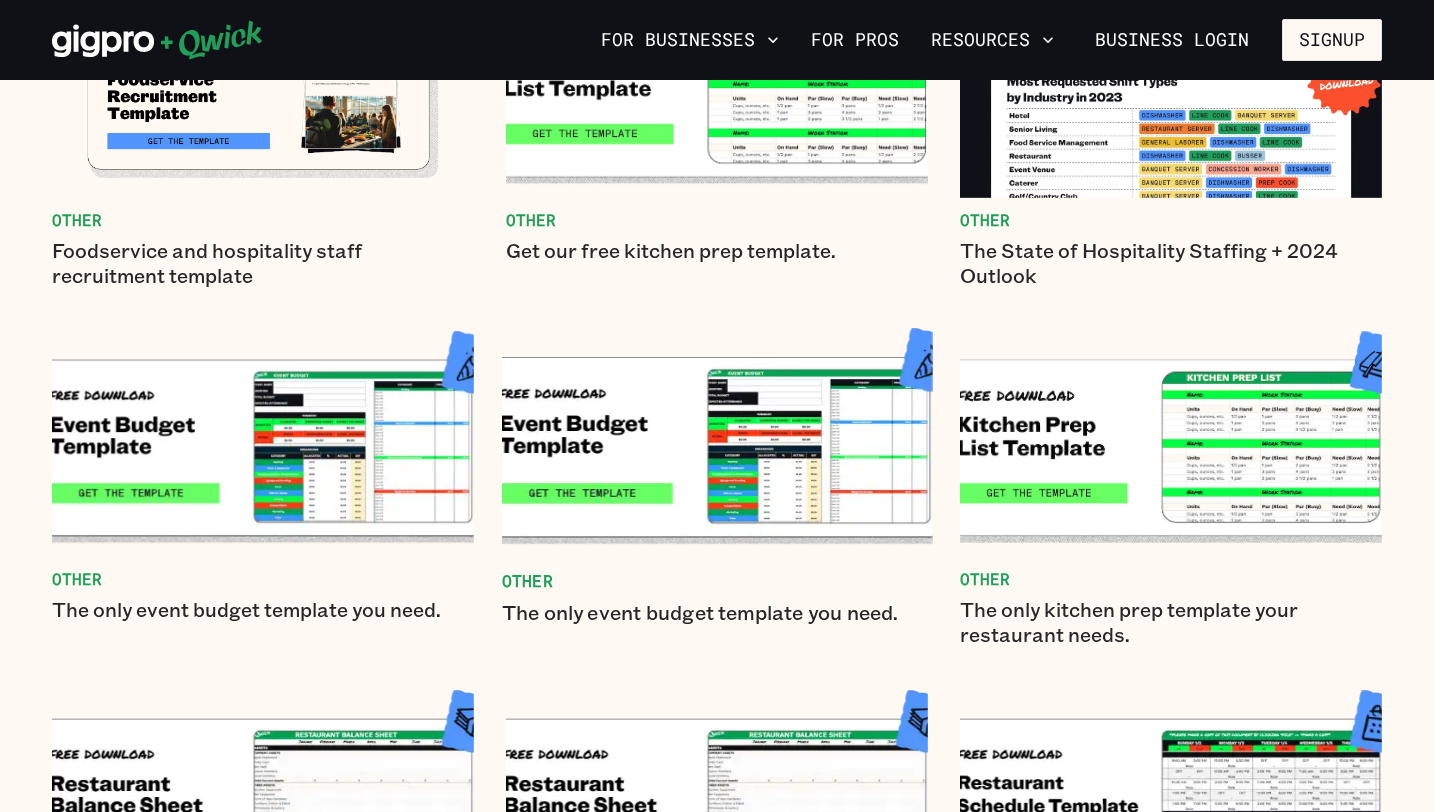 click at bounding box center (717, 438) 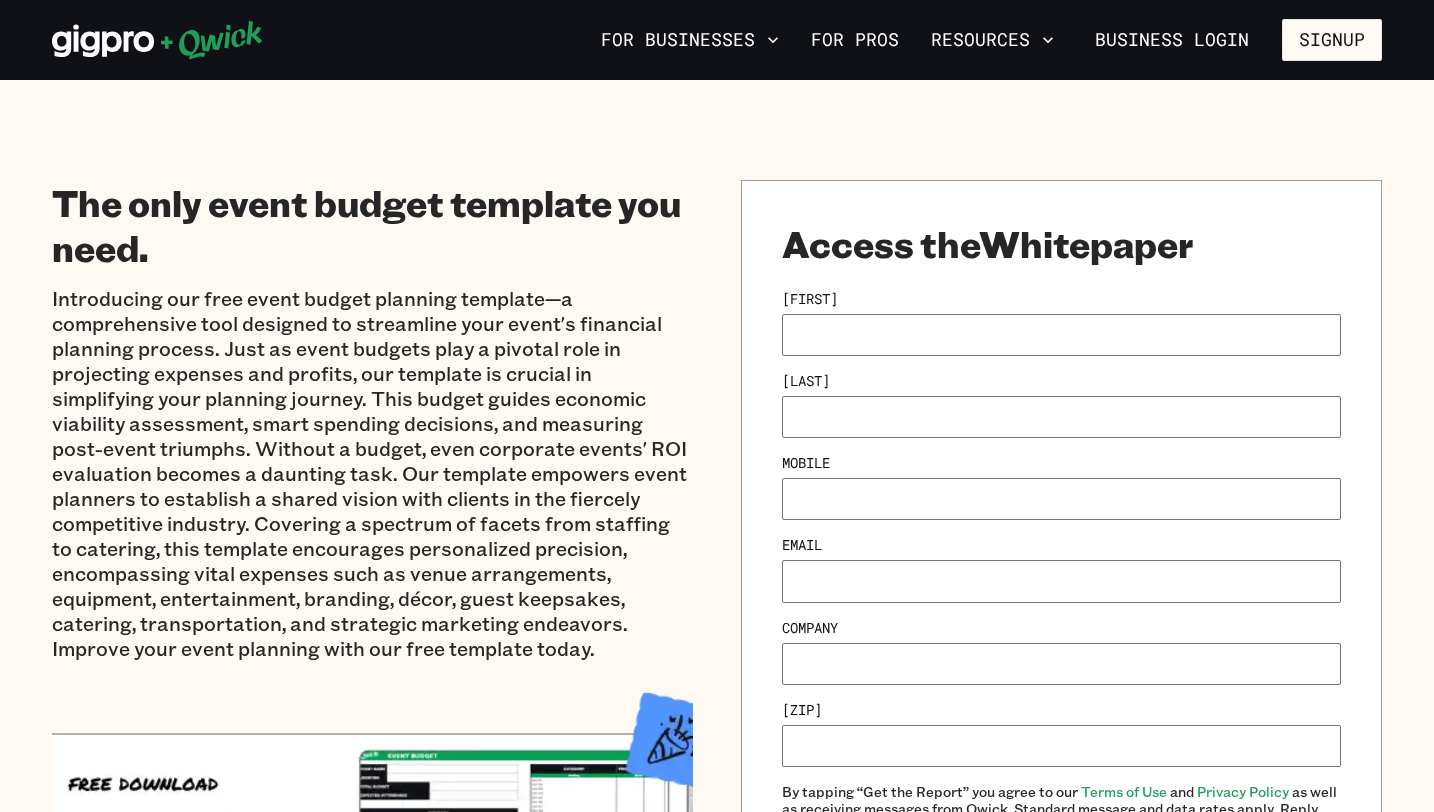 scroll, scrollTop: 669, scrollLeft: 0, axis: vertical 